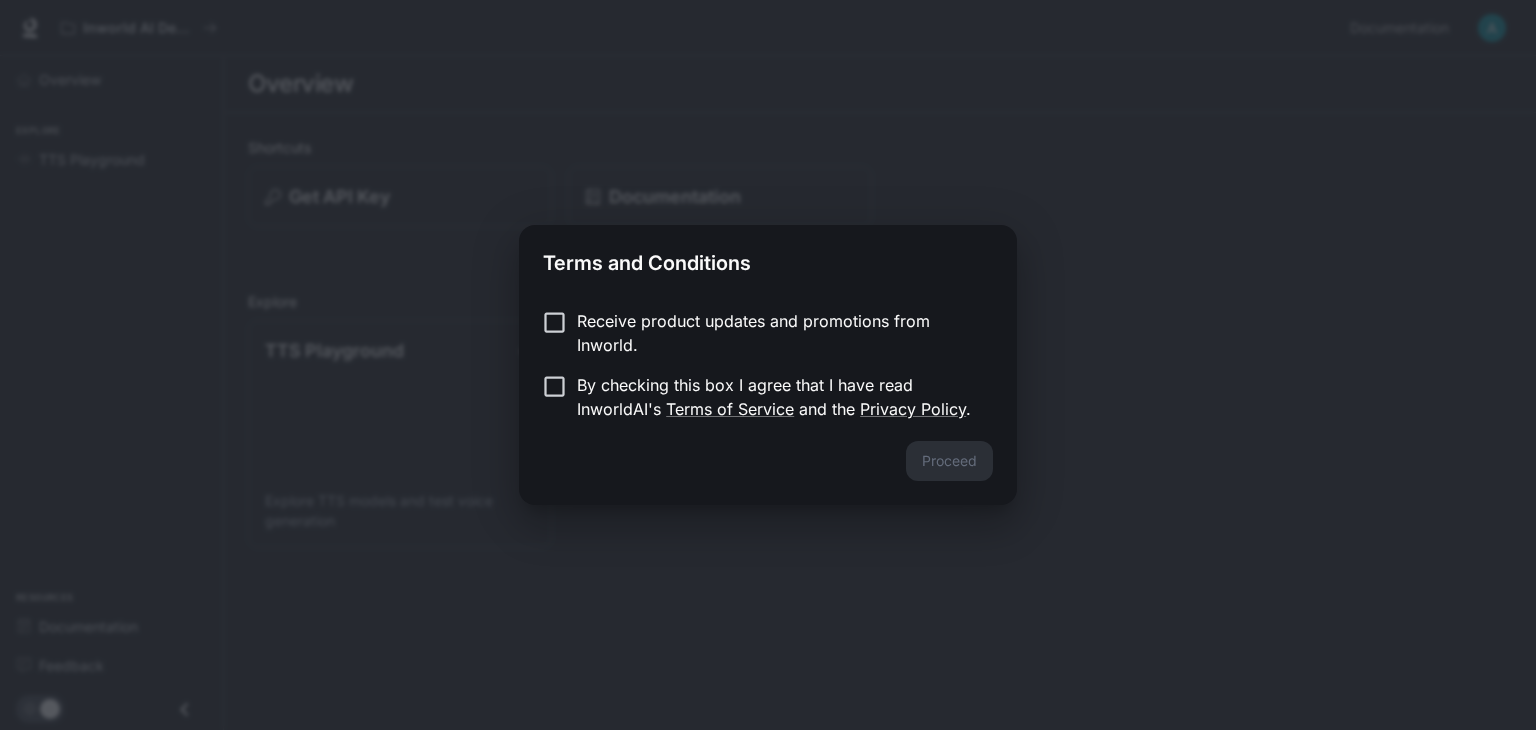 scroll, scrollTop: 0, scrollLeft: 0, axis: both 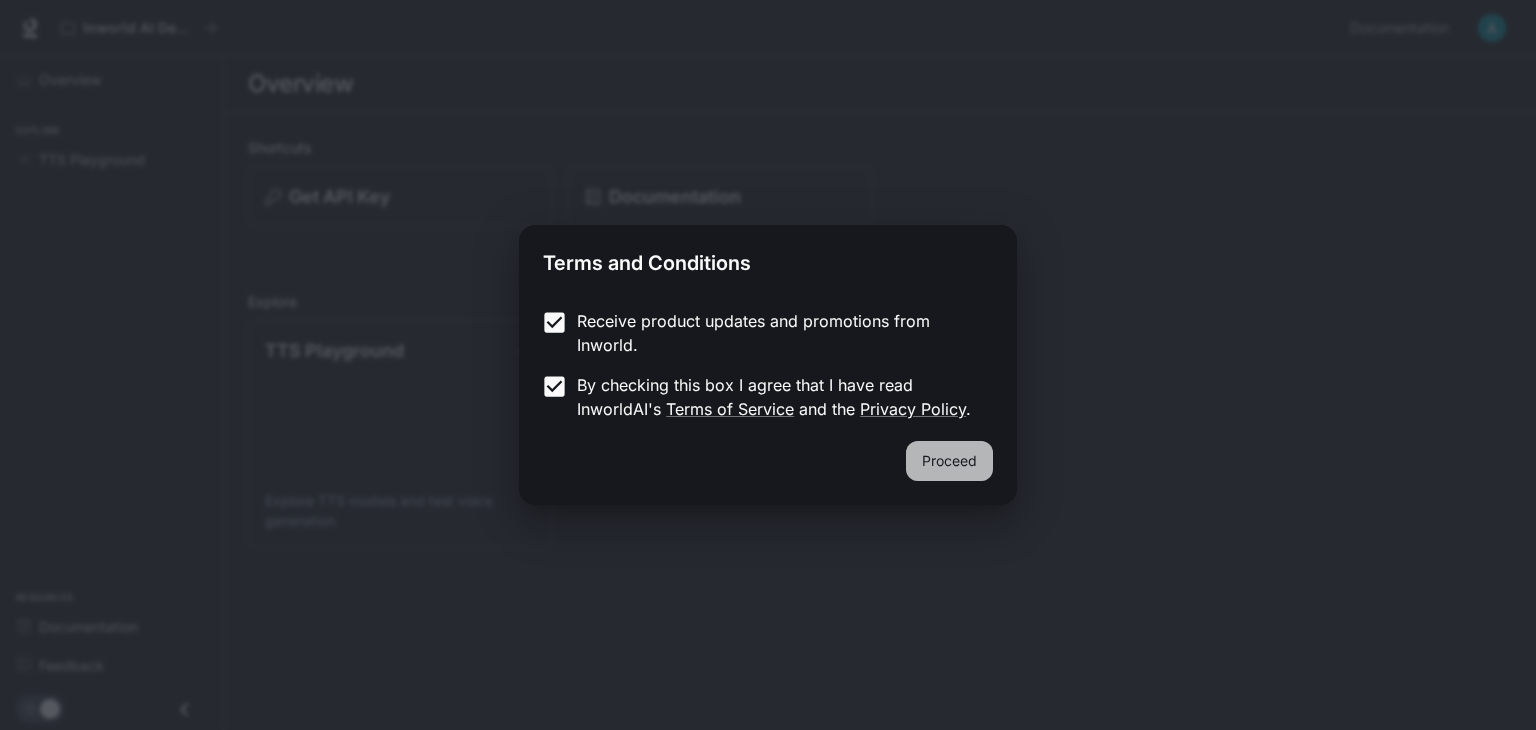 click on "Proceed" at bounding box center (949, 461) 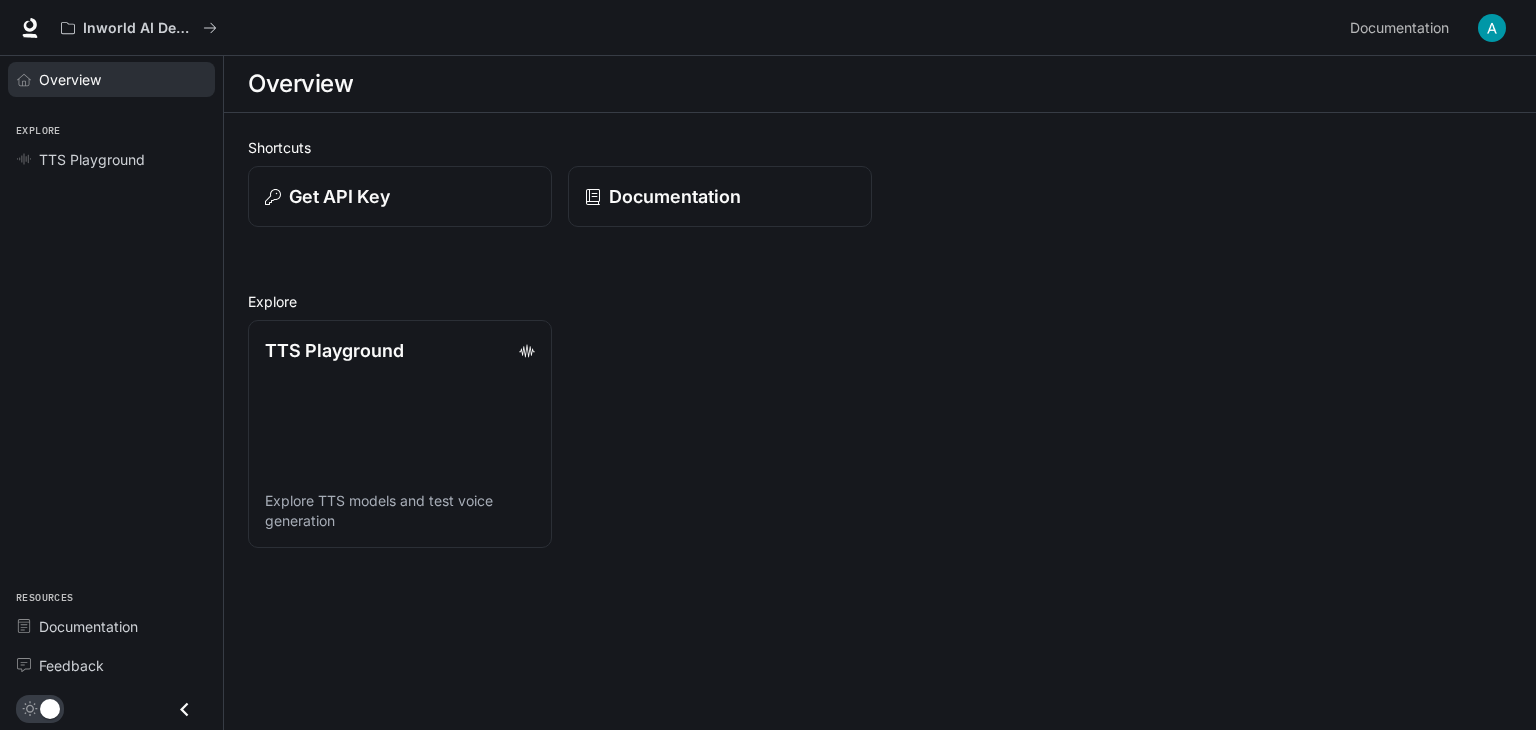 click on "Overview" at bounding box center (122, 79) 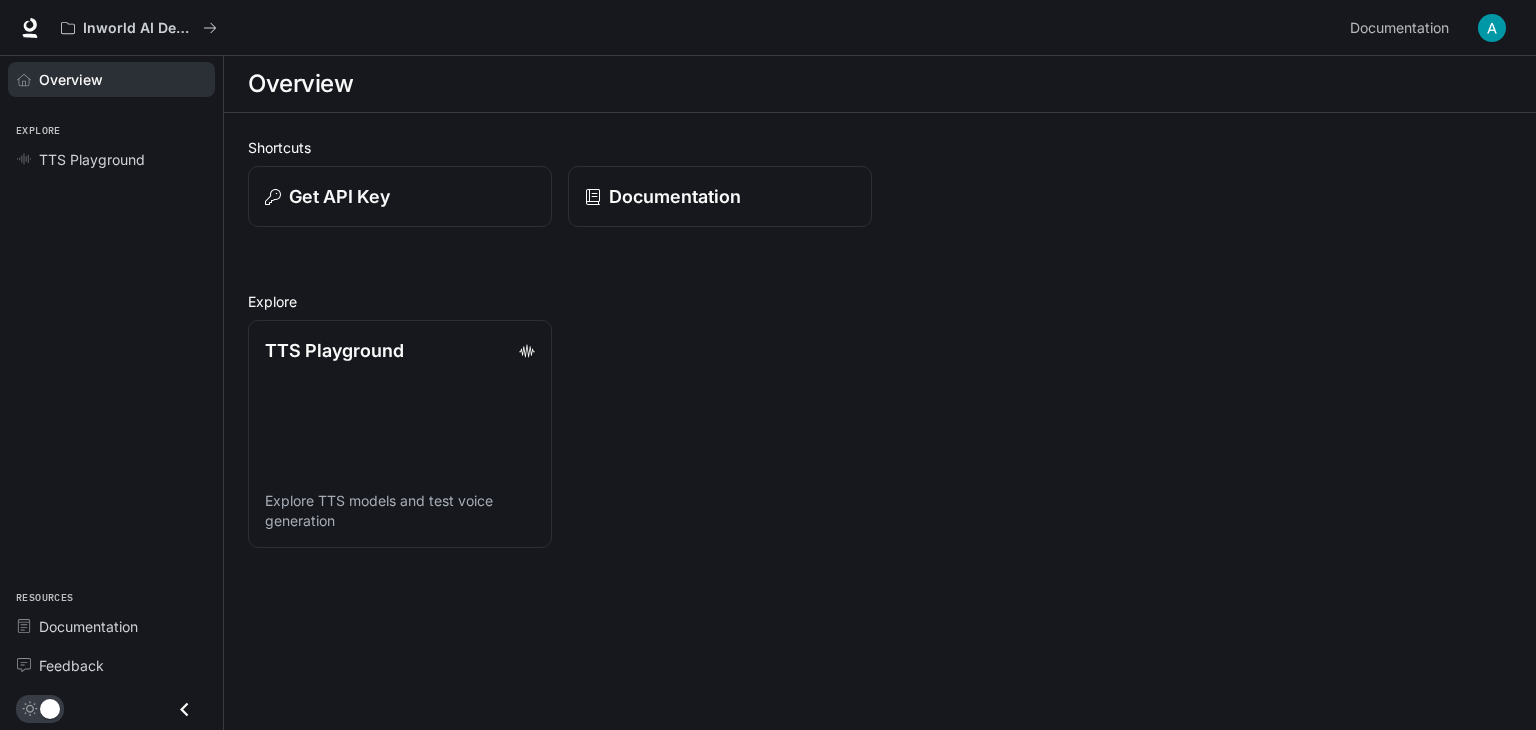 click on "Overview" at bounding box center (122, 79) 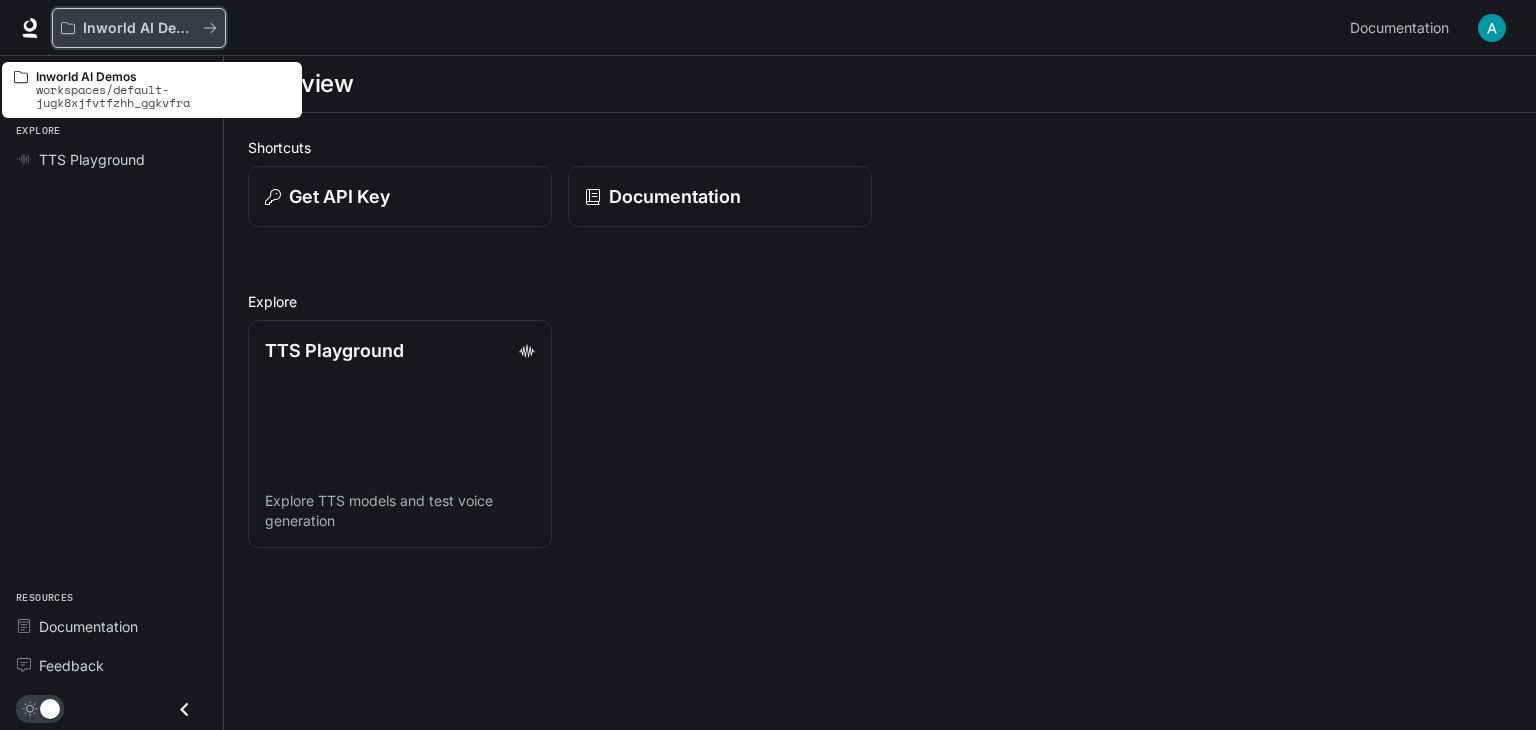 click on "Inworld AI Demos" at bounding box center (139, 28) 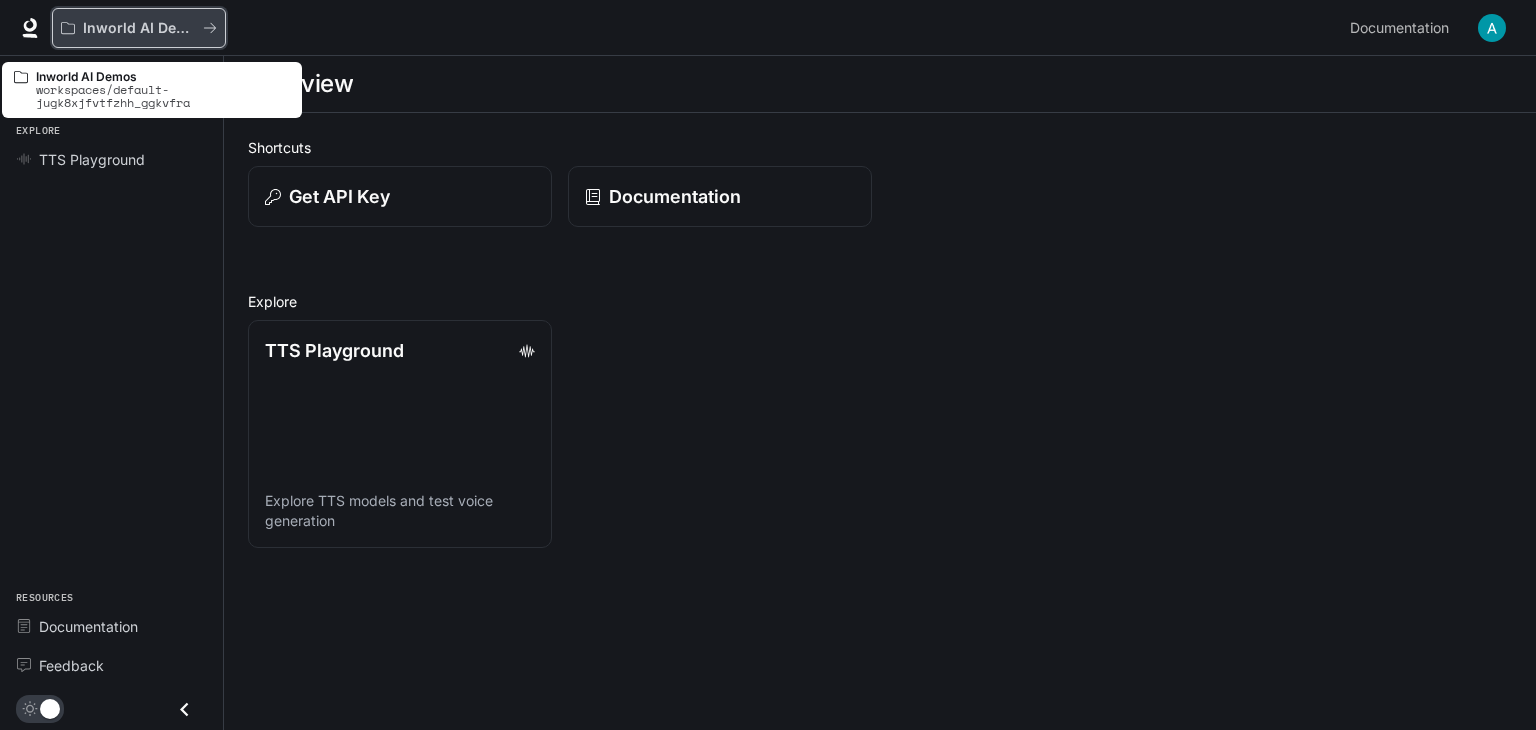 click on "Inworld AI Demos" at bounding box center [139, 28] 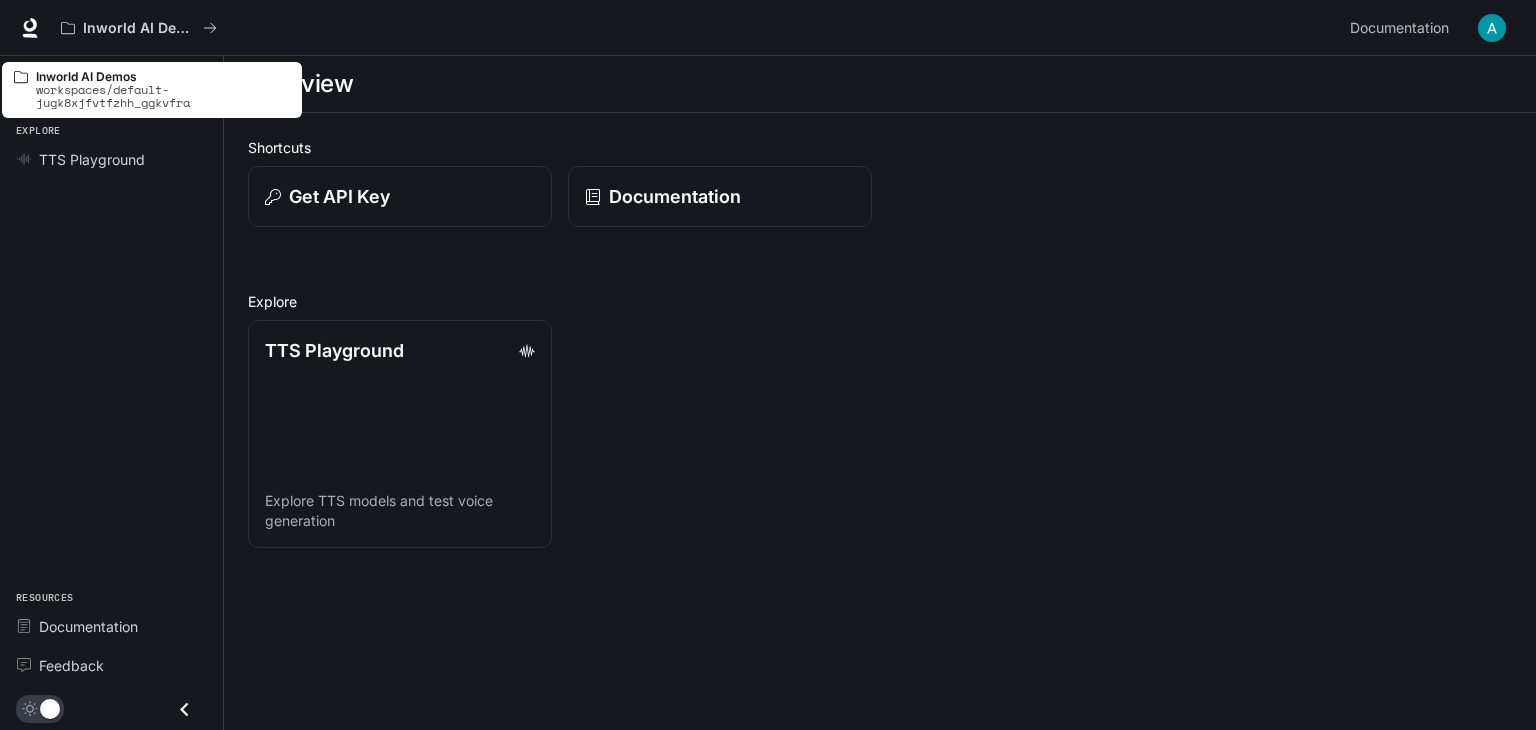 click on "workspaces/default-jugk8xjfvtfzhh_ggkvfra" at bounding box center (163, 96) 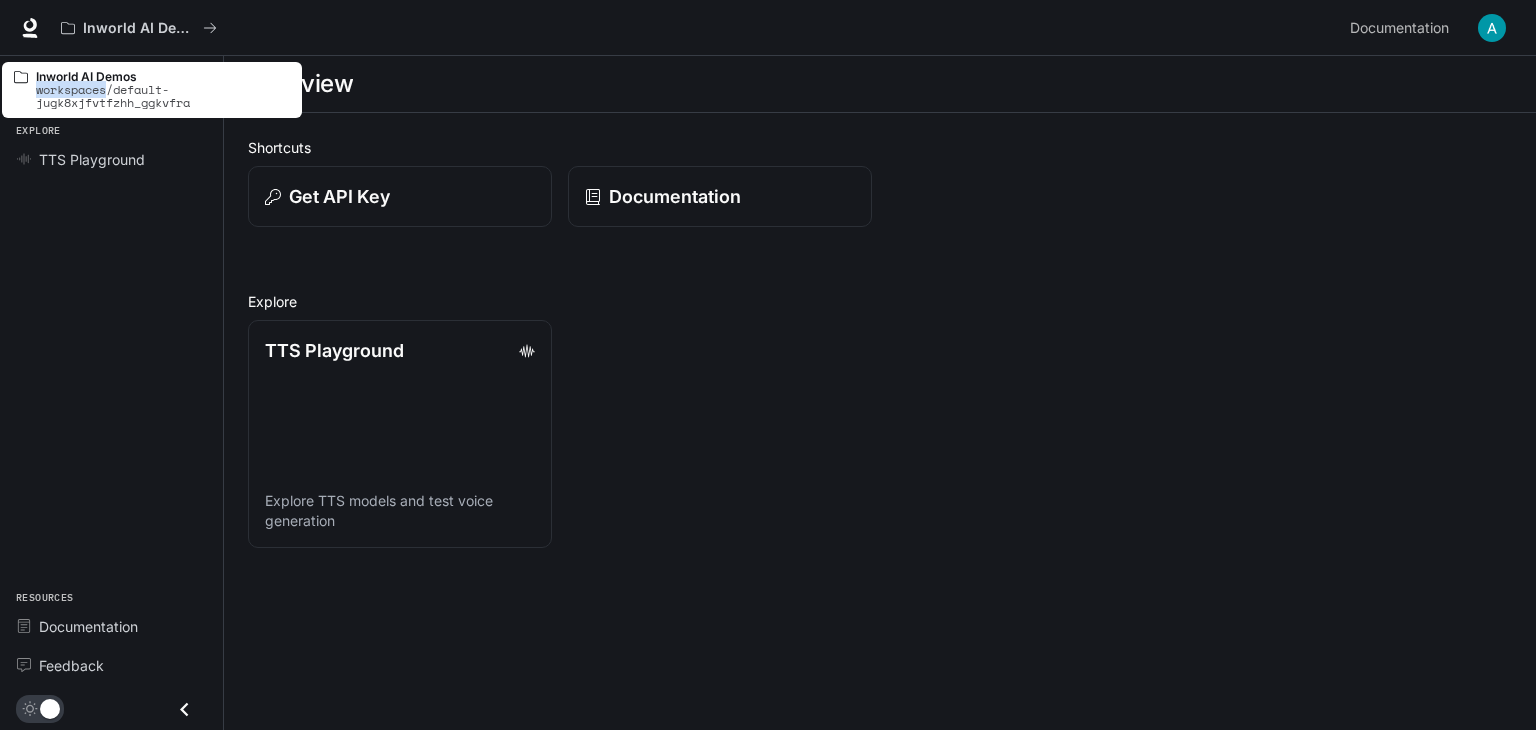click on "workspaces/default-jugk8xjfvtfzhh_ggkvfra" at bounding box center (163, 96) 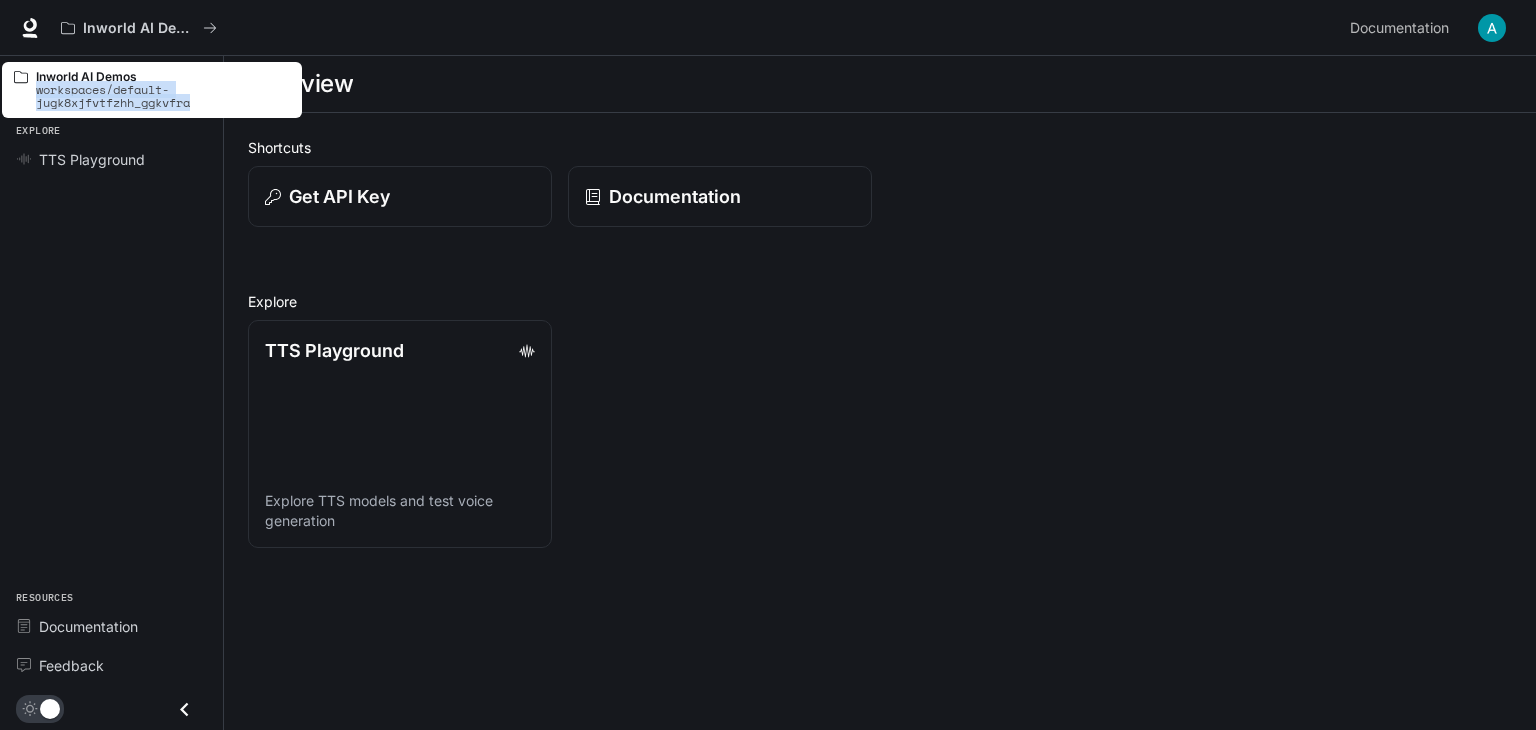 click on "workspaces/default-jugk8xjfvtfzhh_ggkvfra" at bounding box center (163, 96) 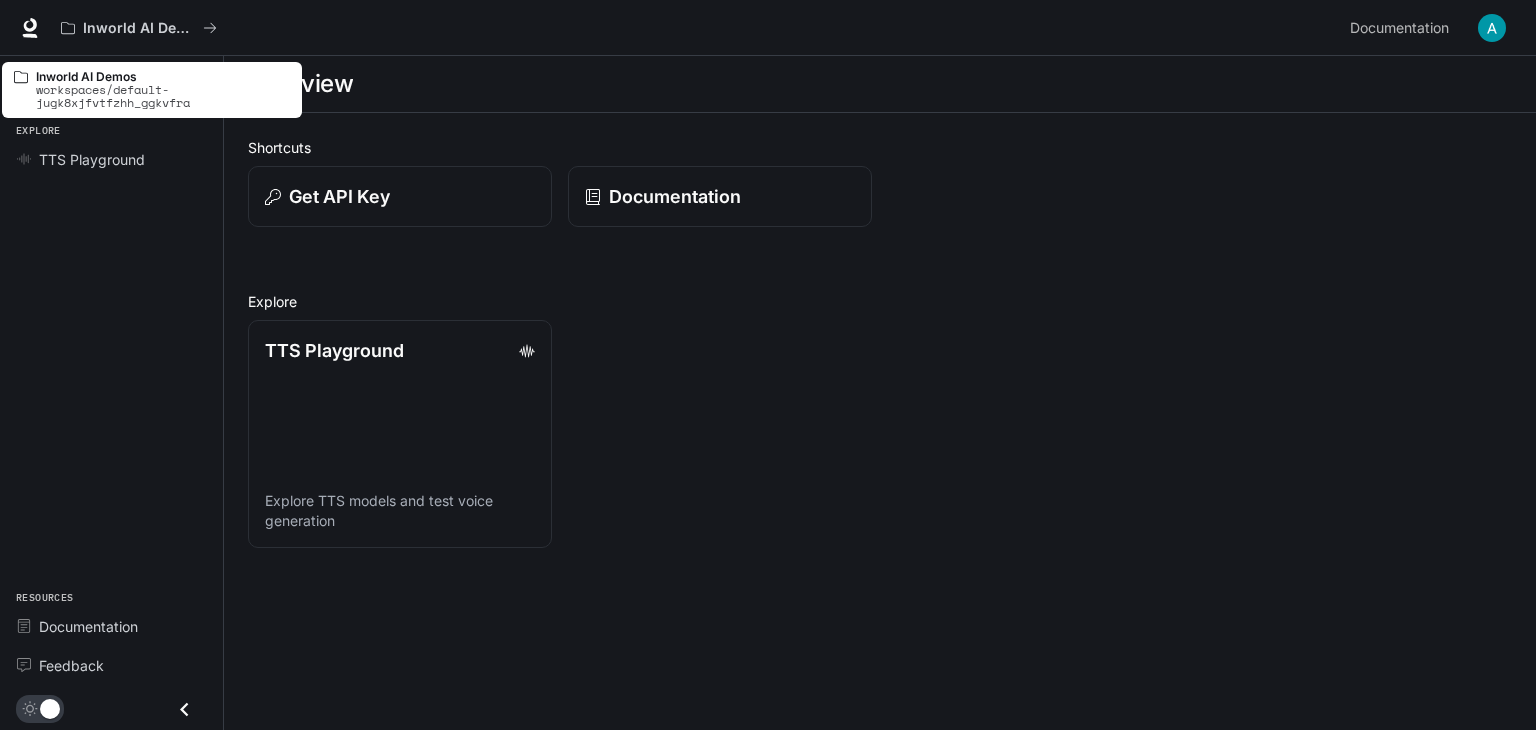 click 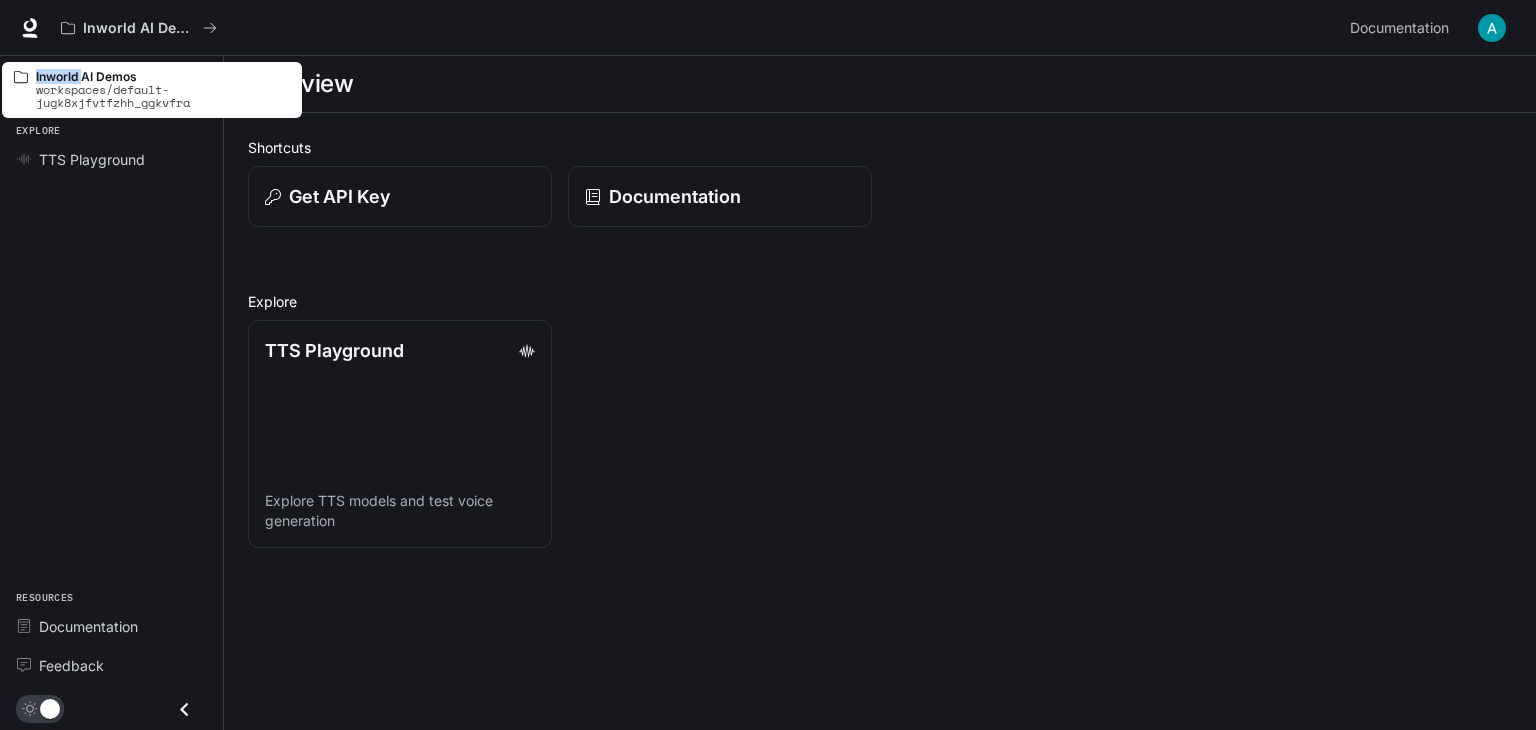 click 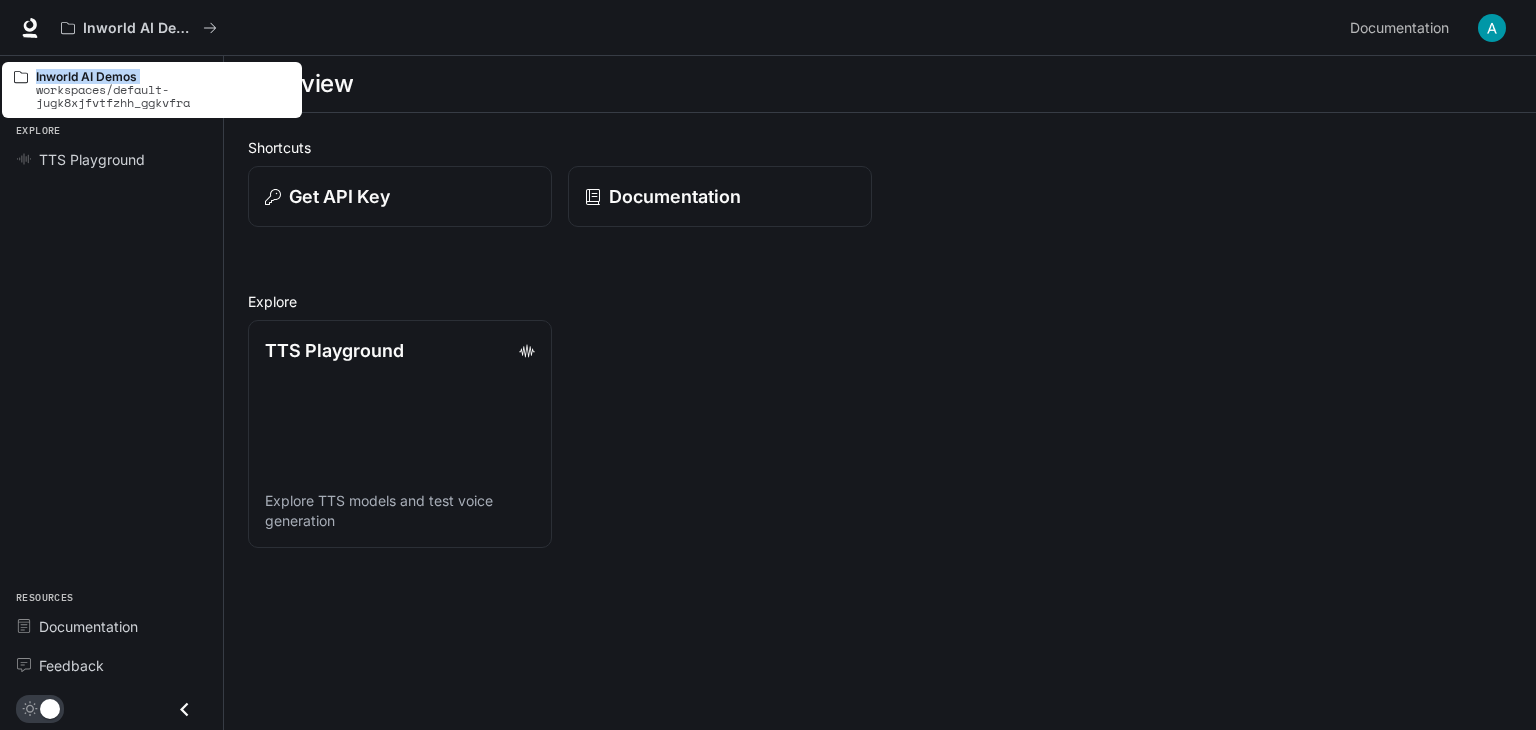 click 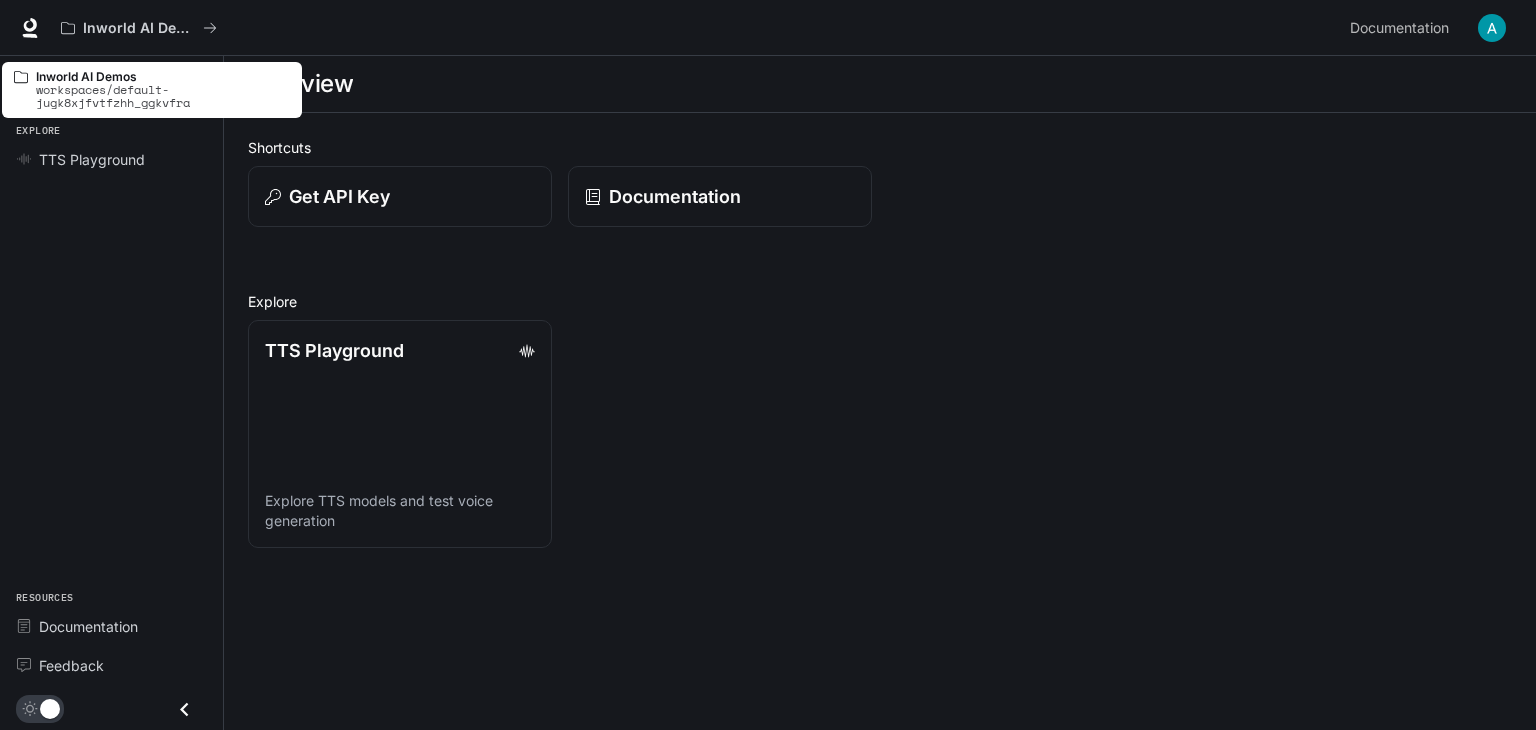 click 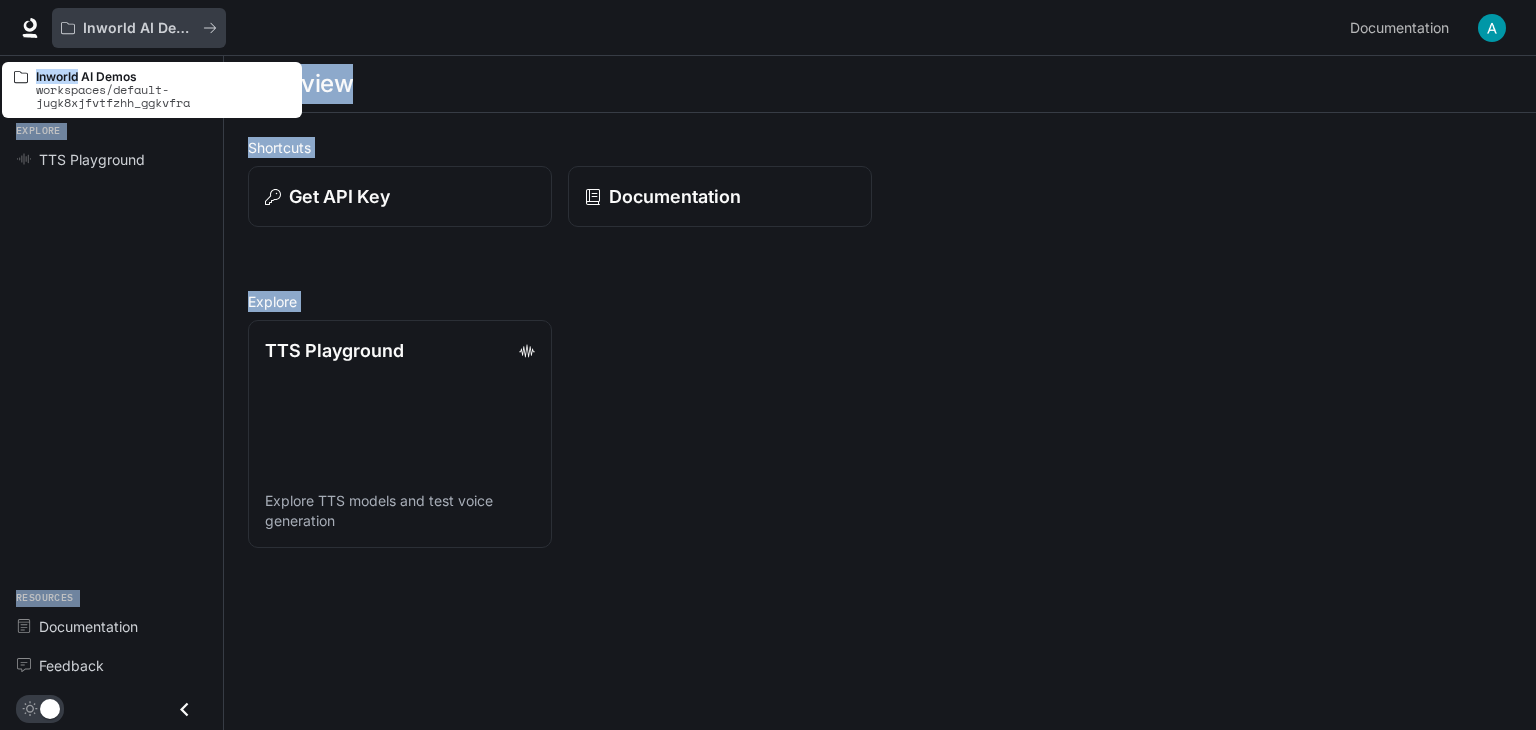 drag, startPoint x: 20, startPoint y: 78, endPoint x: 204, endPoint y: 13, distance: 195.14354 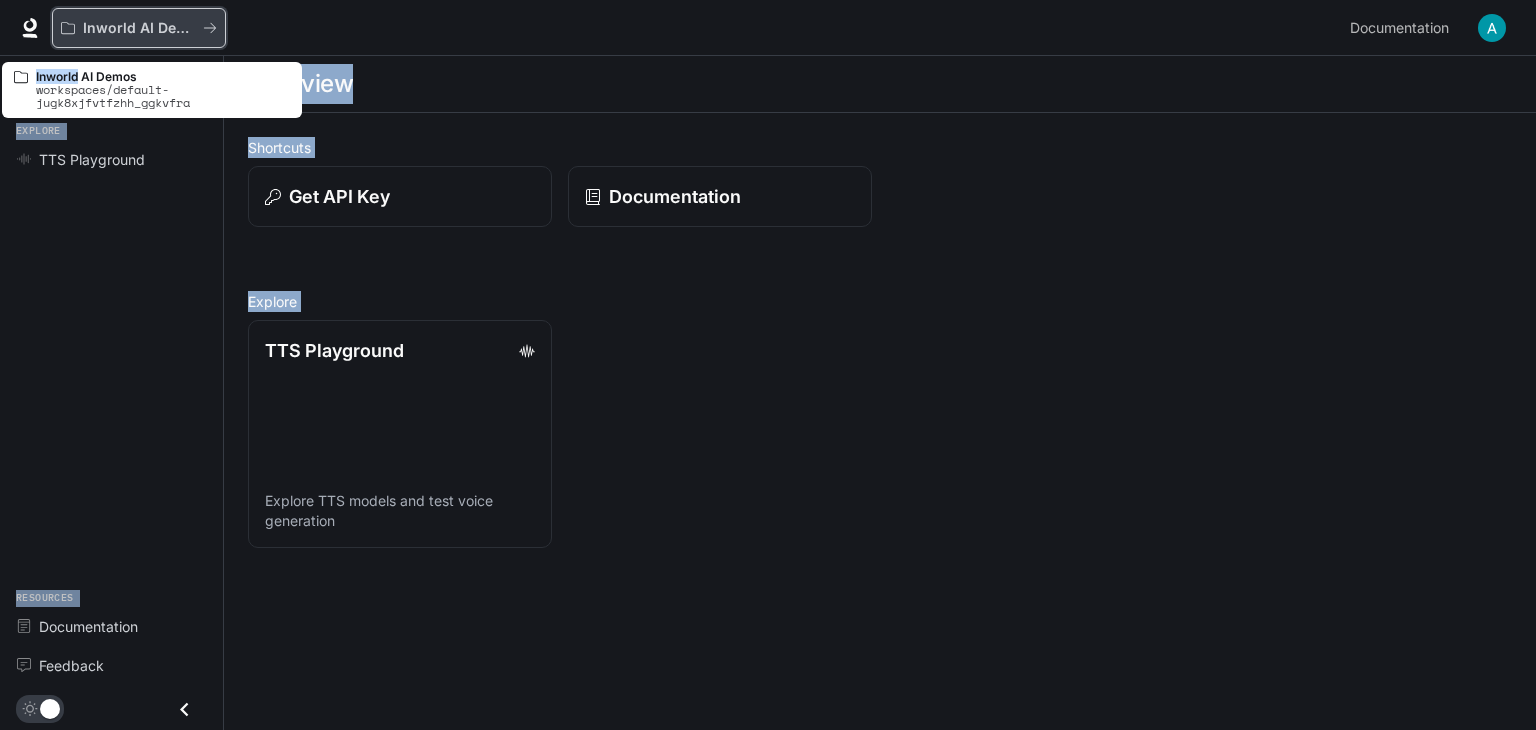 click on "Inworld AI Demos" at bounding box center [139, 28] 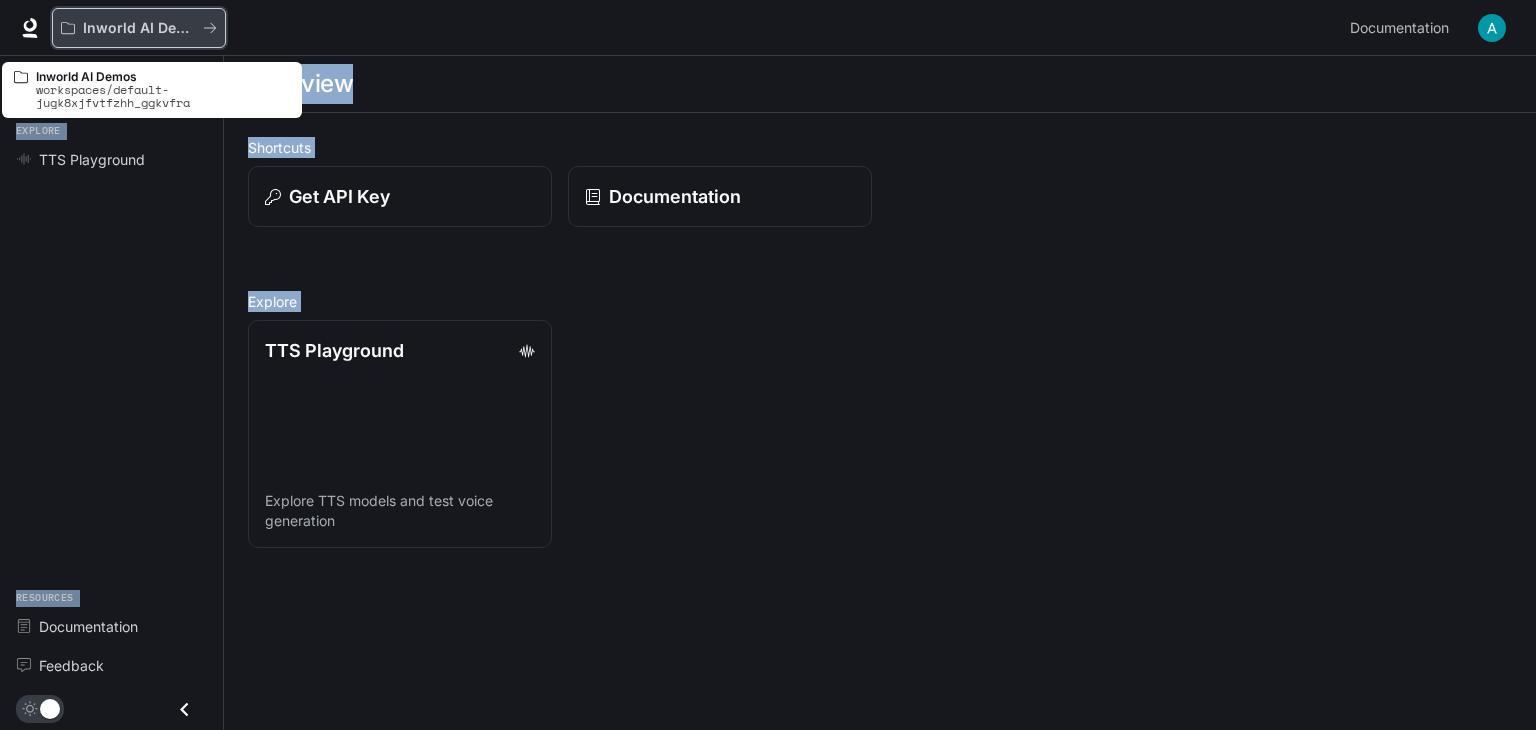 click on "Inworld AI Demos" at bounding box center (139, 28) 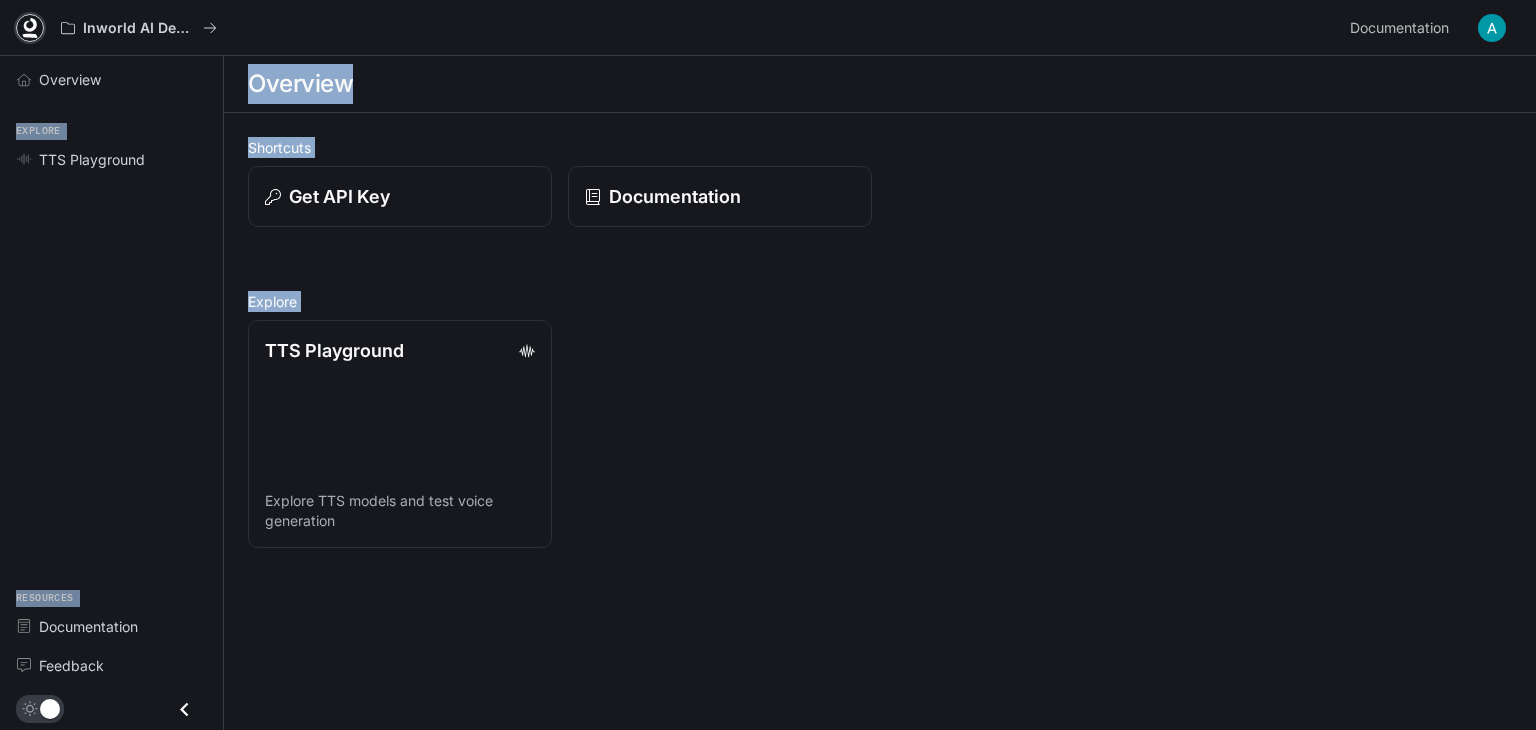 click 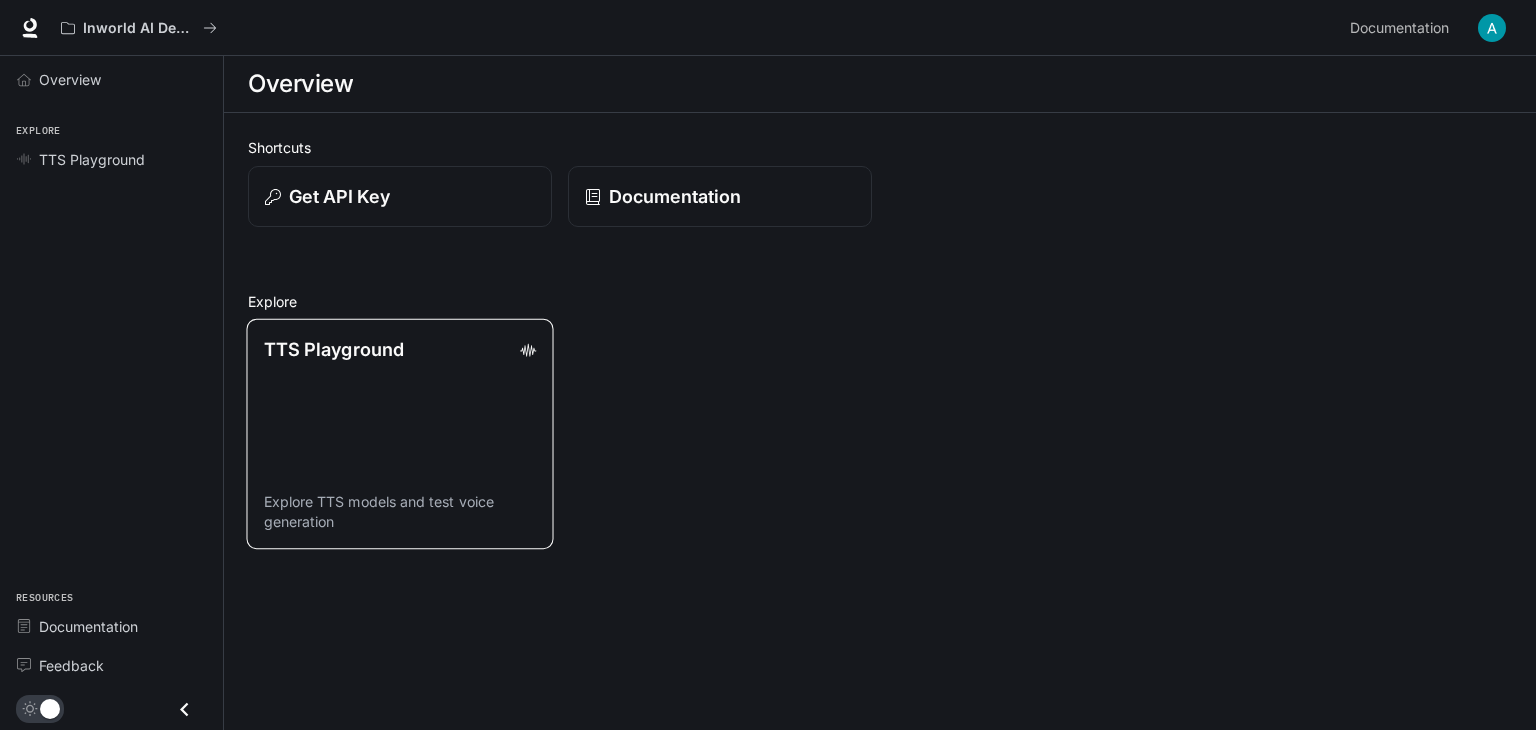 scroll, scrollTop: 0, scrollLeft: 0, axis: both 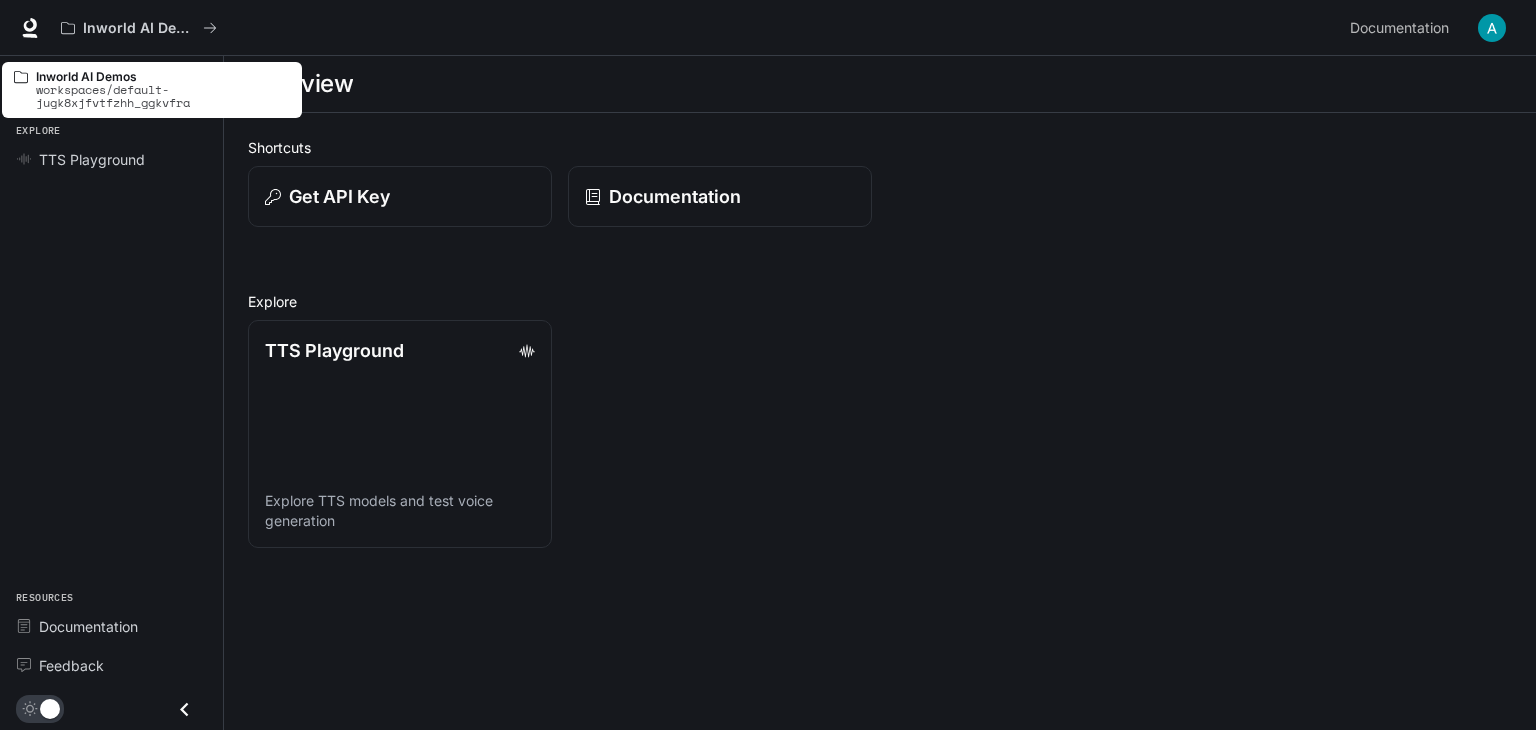 click on "workspaces/default-jugk8xjfvtfzhh_ggkvfra" at bounding box center [163, 96] 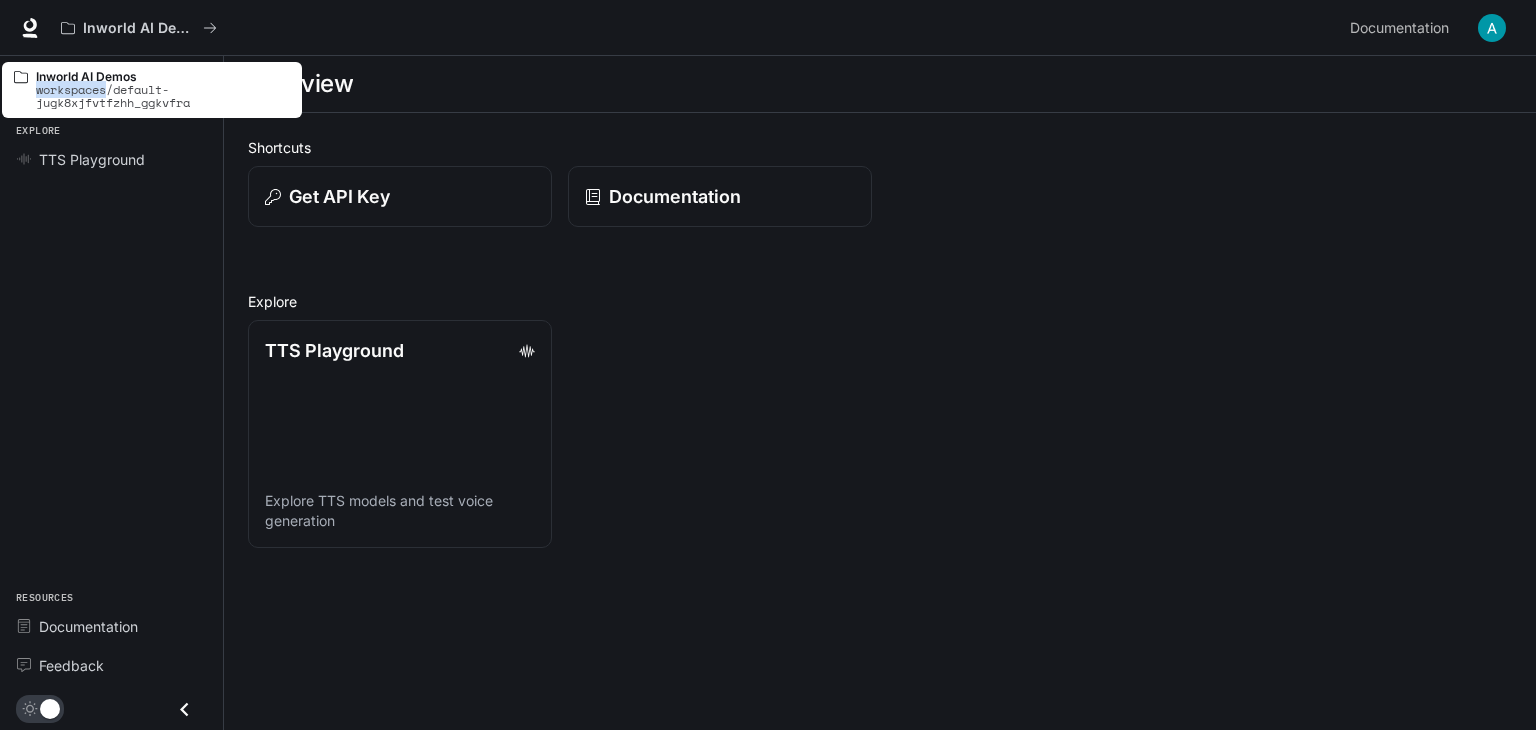 click on "workspaces/default-jugk8xjfvtfzhh_ggkvfra" at bounding box center (163, 96) 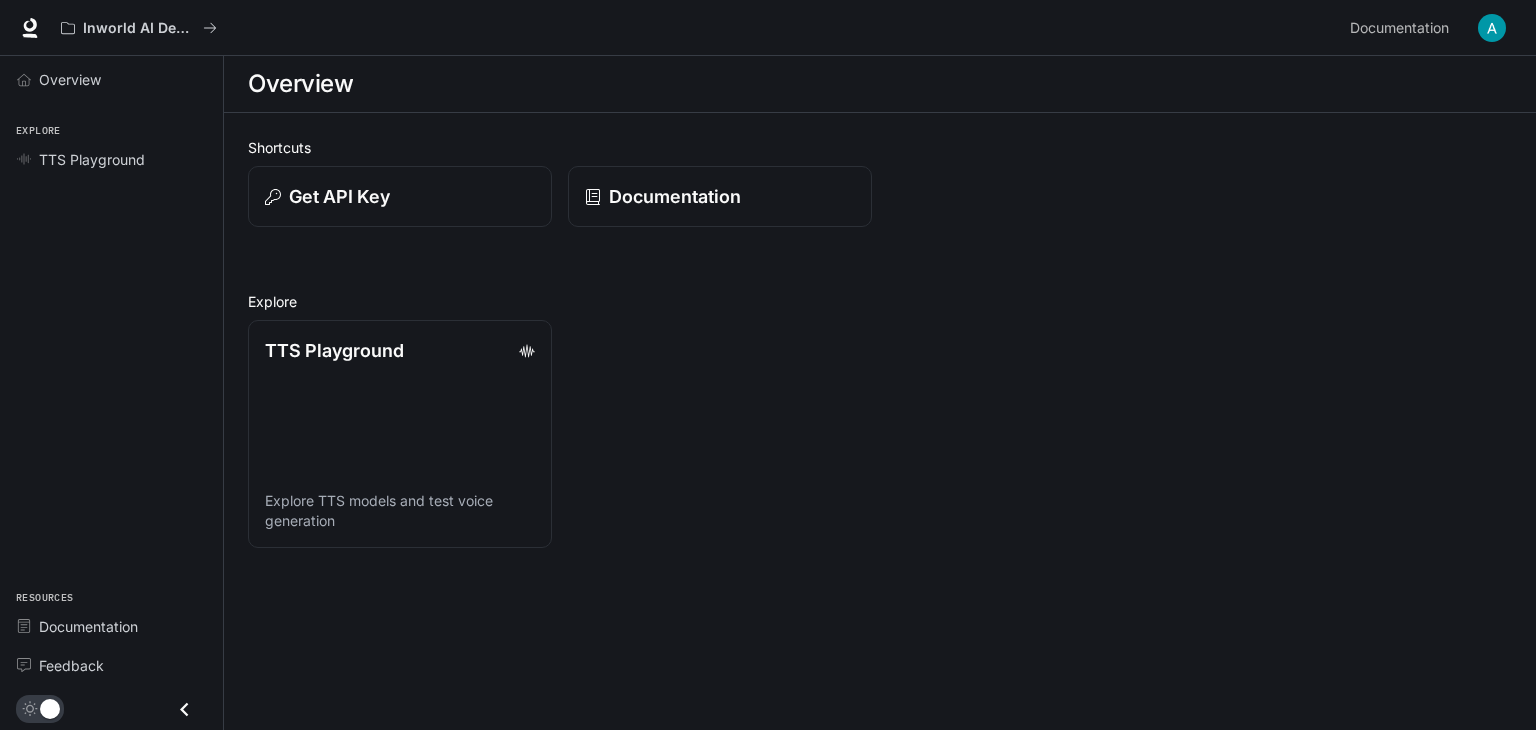 click on "Overview Explore TTS Playground Resources Documentation Feedback" at bounding box center [111, 393] 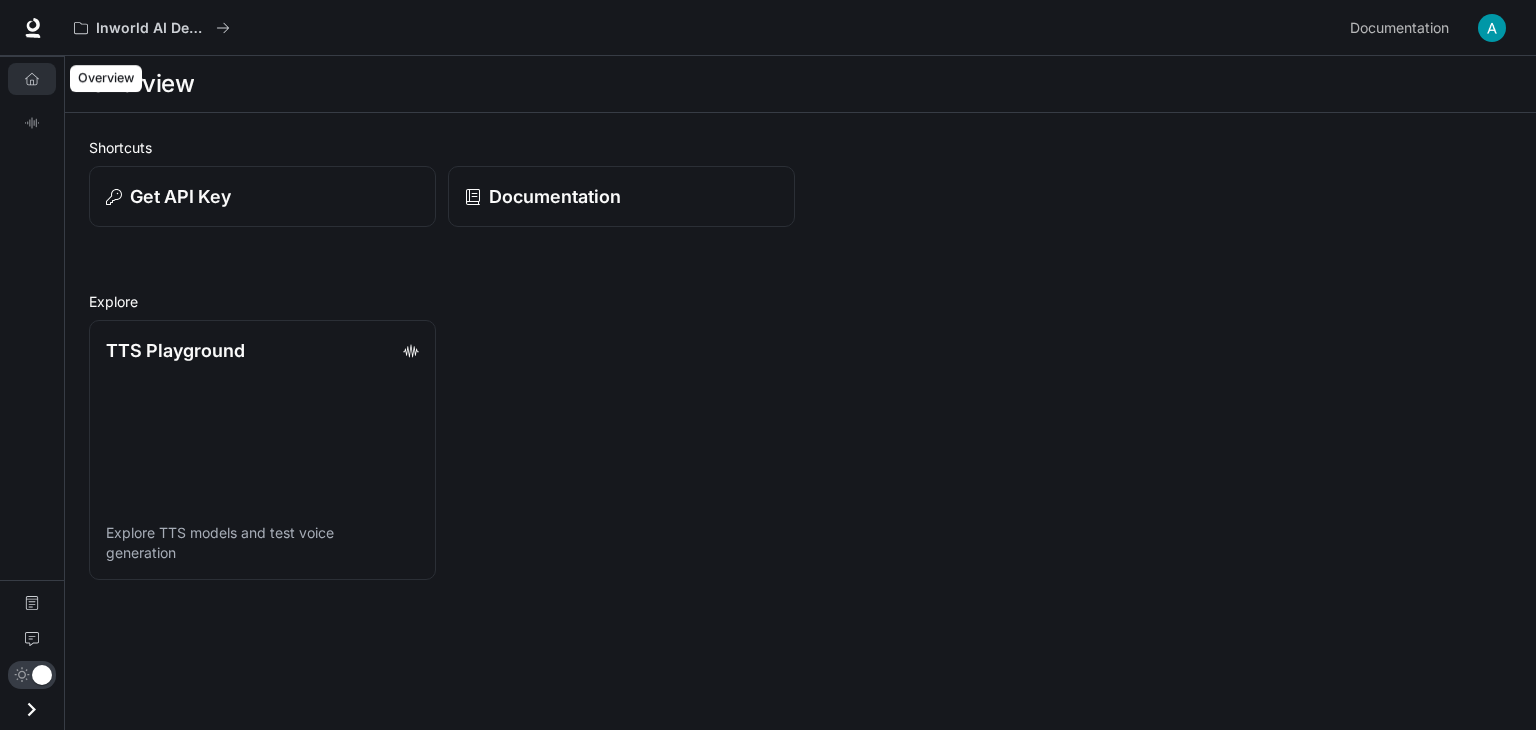 click 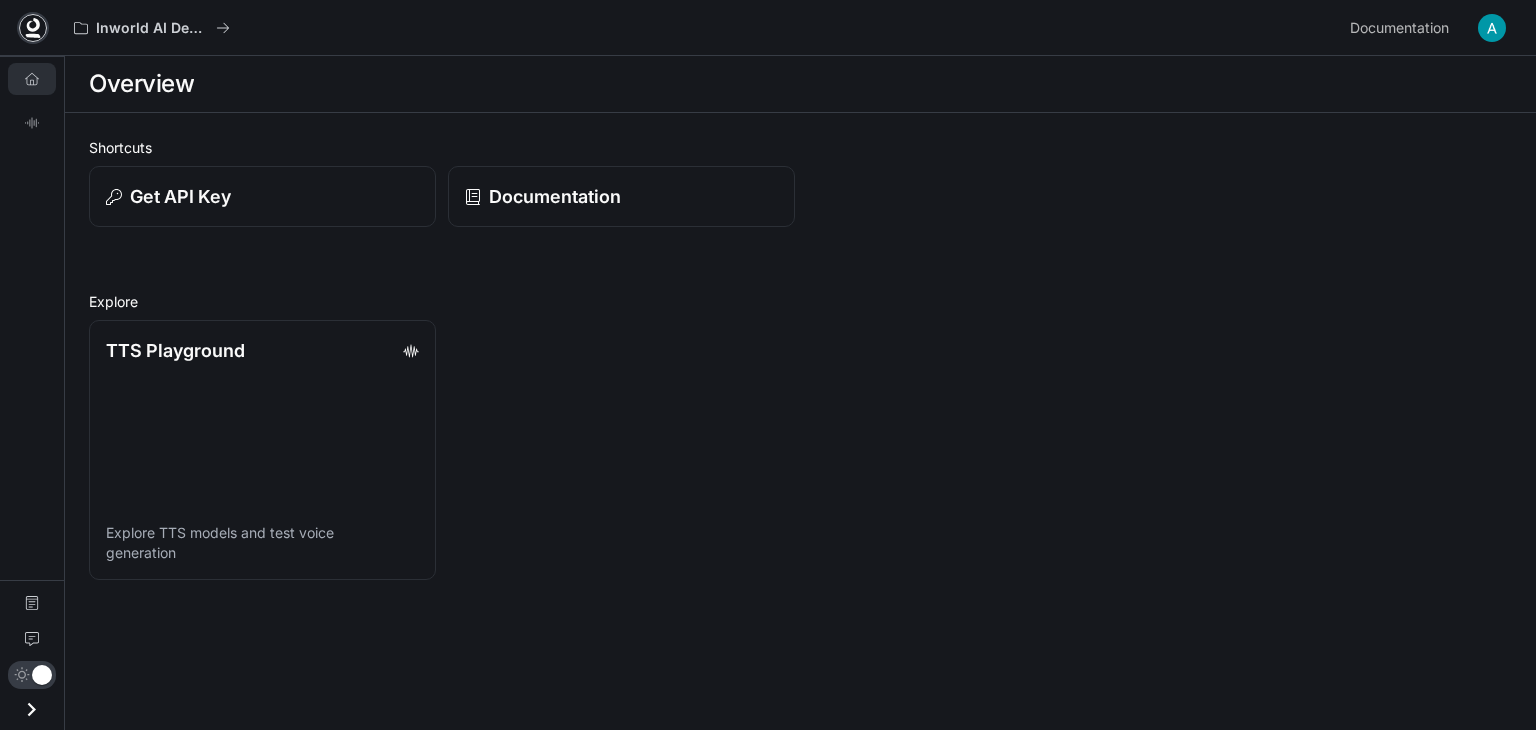 click at bounding box center (33, 28) 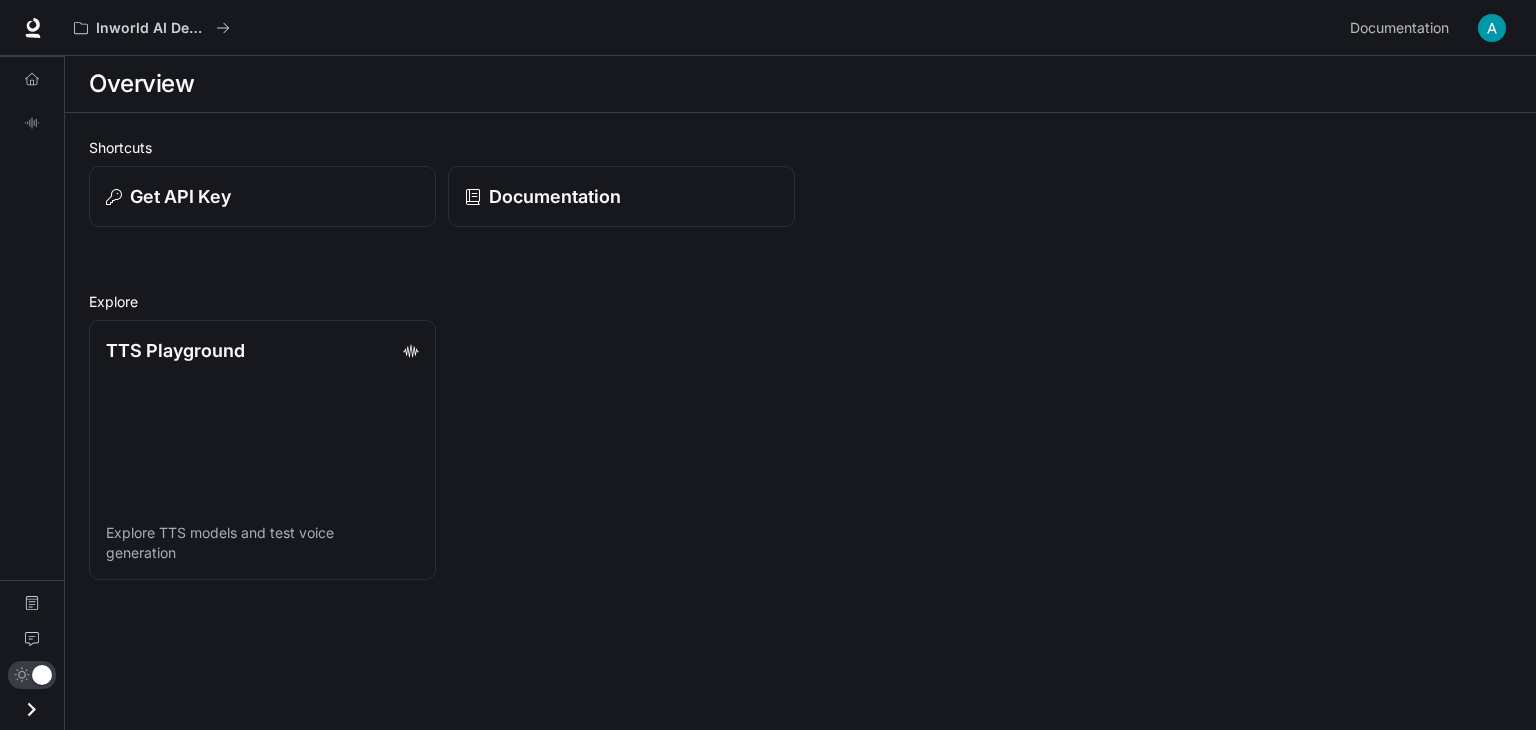 scroll, scrollTop: 0, scrollLeft: 0, axis: both 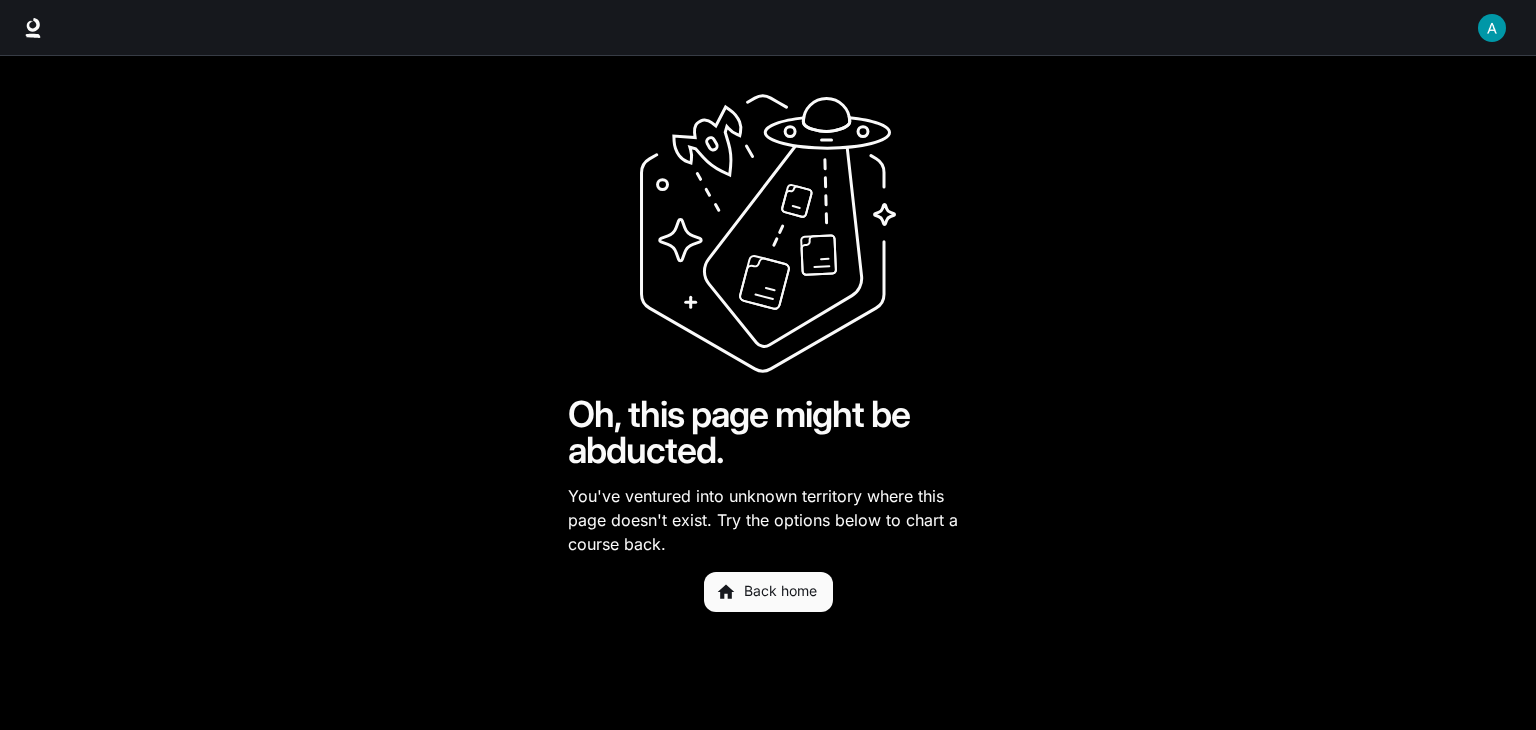 click on "Oh, this page might be abducted." at bounding box center (768, 432) 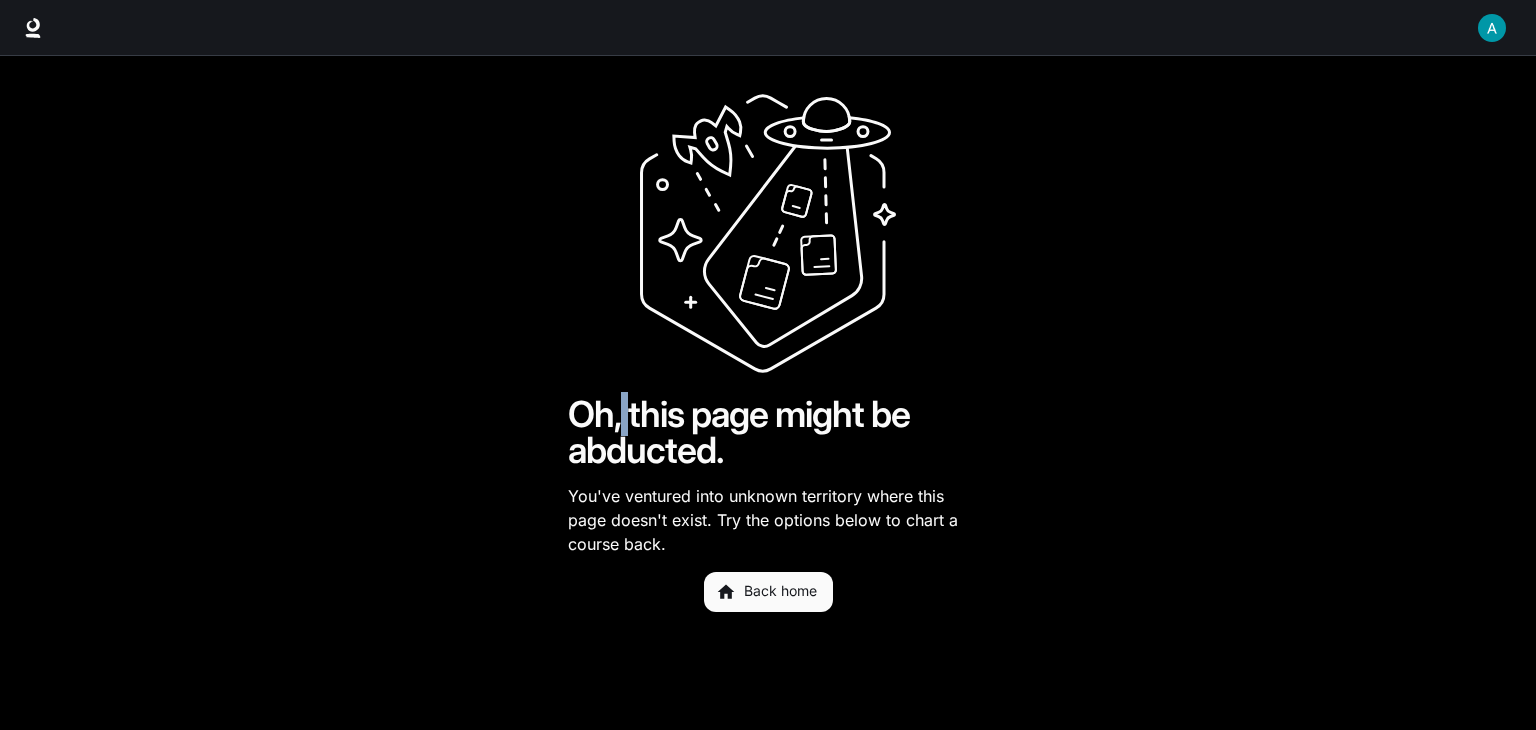 click on "Oh, this page might be abducted." at bounding box center (768, 432) 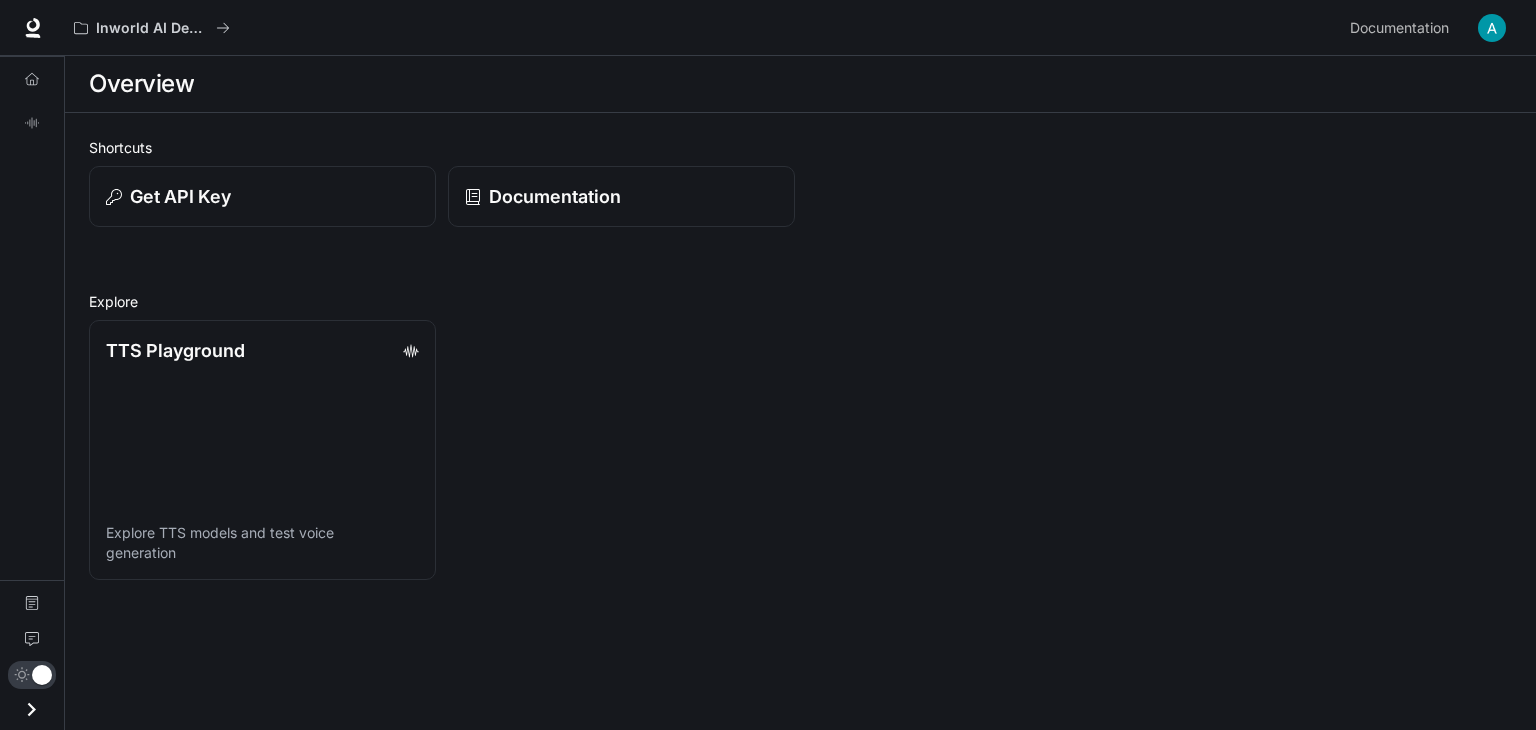 scroll, scrollTop: 0, scrollLeft: 0, axis: both 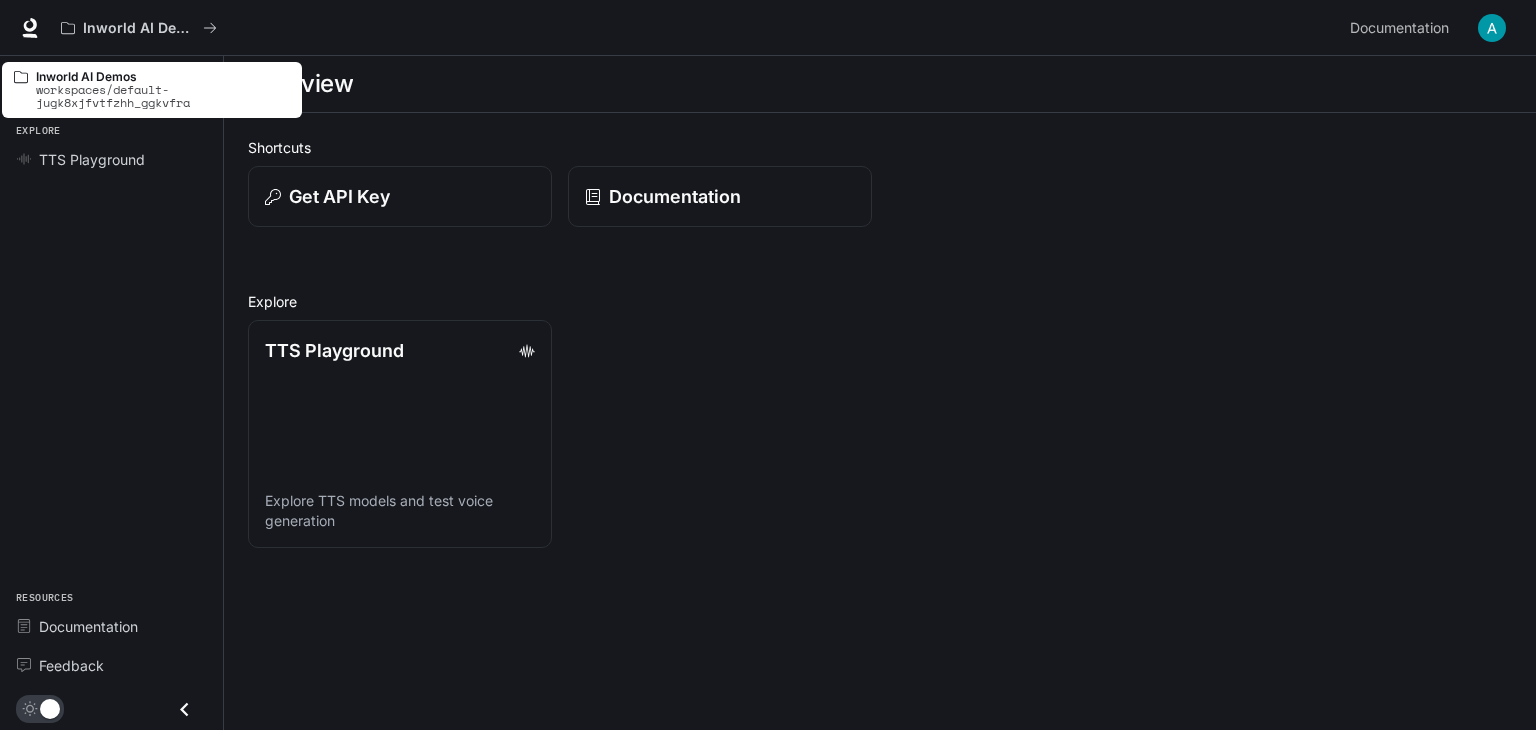 click 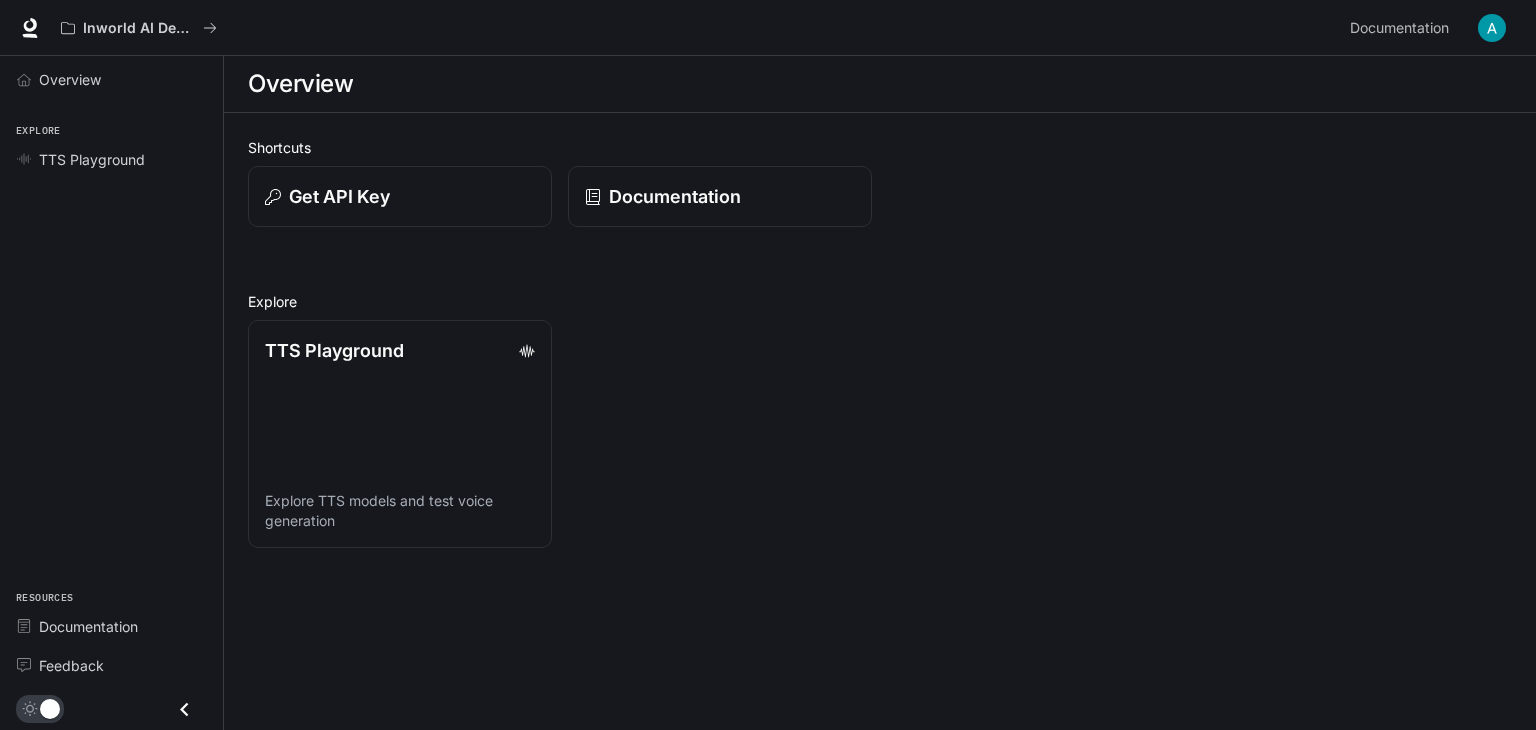 click 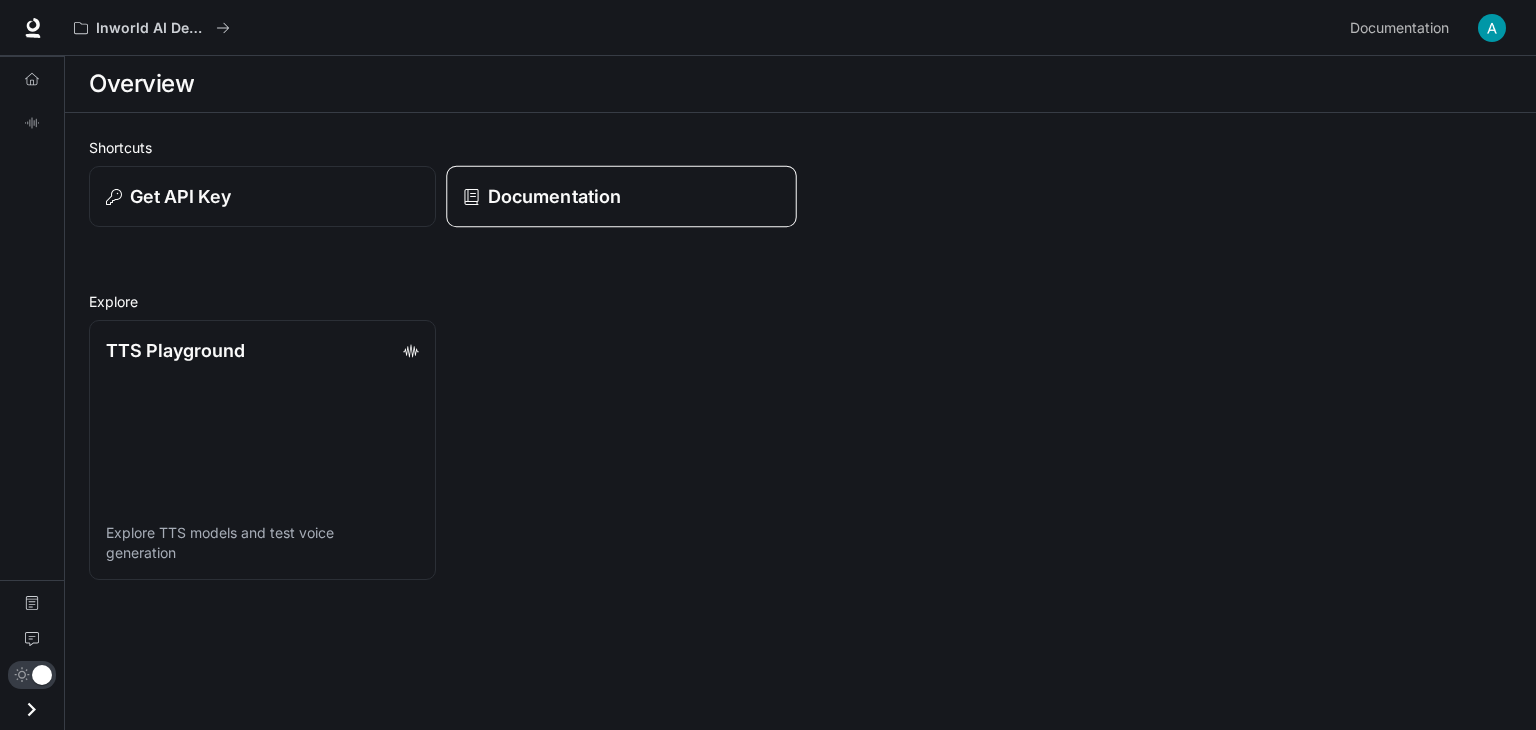click on "Documentation" at bounding box center [621, 197] 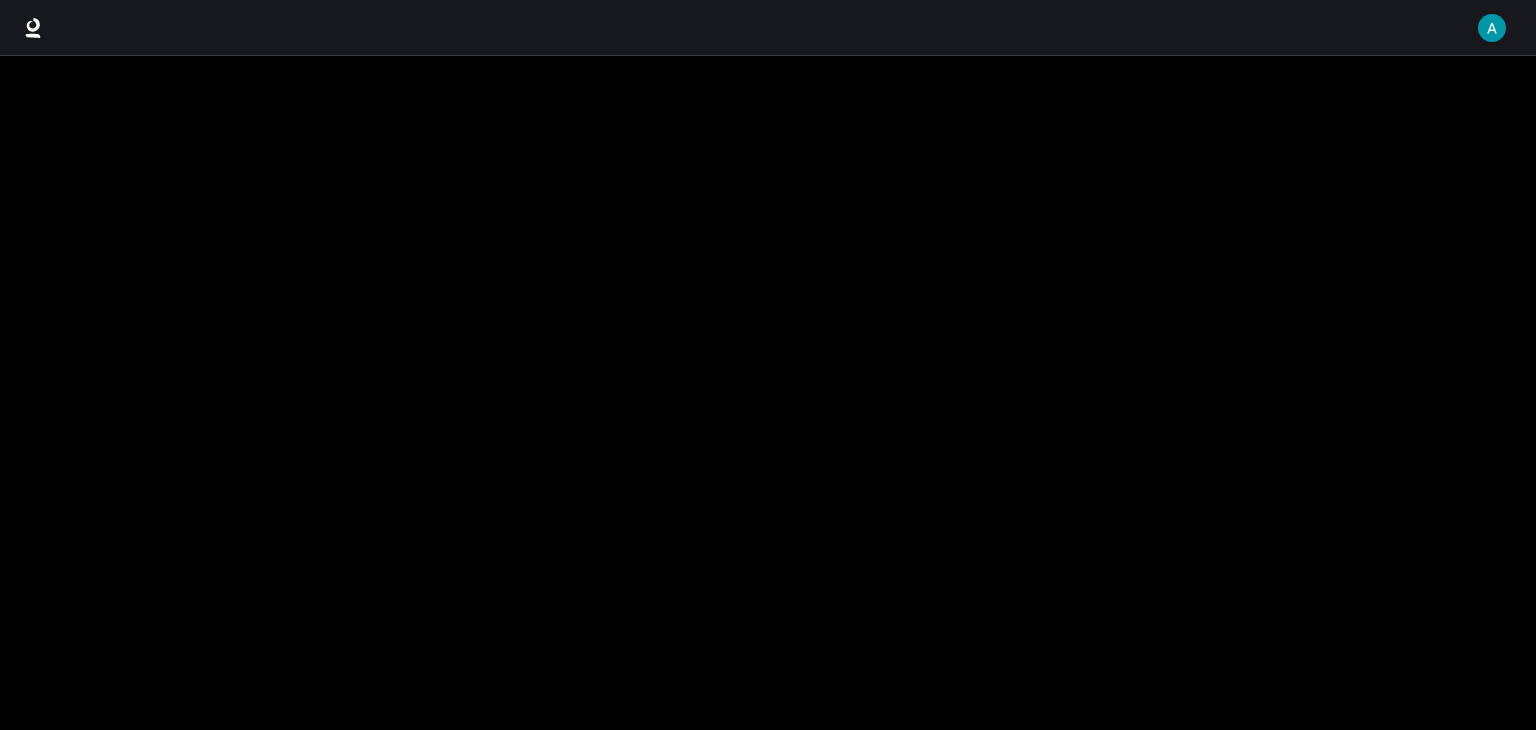 click at bounding box center (768, 393) 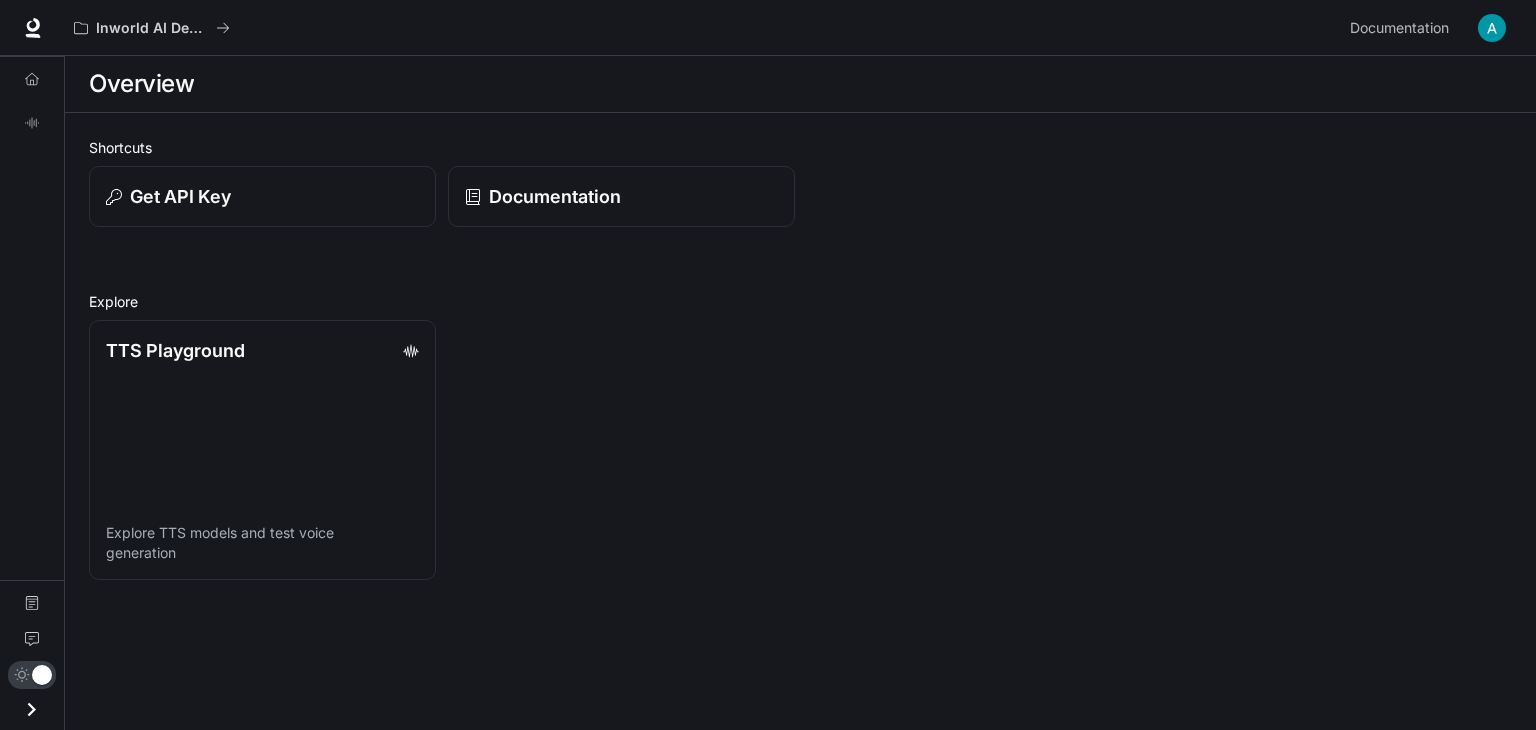 scroll, scrollTop: 0, scrollLeft: 0, axis: both 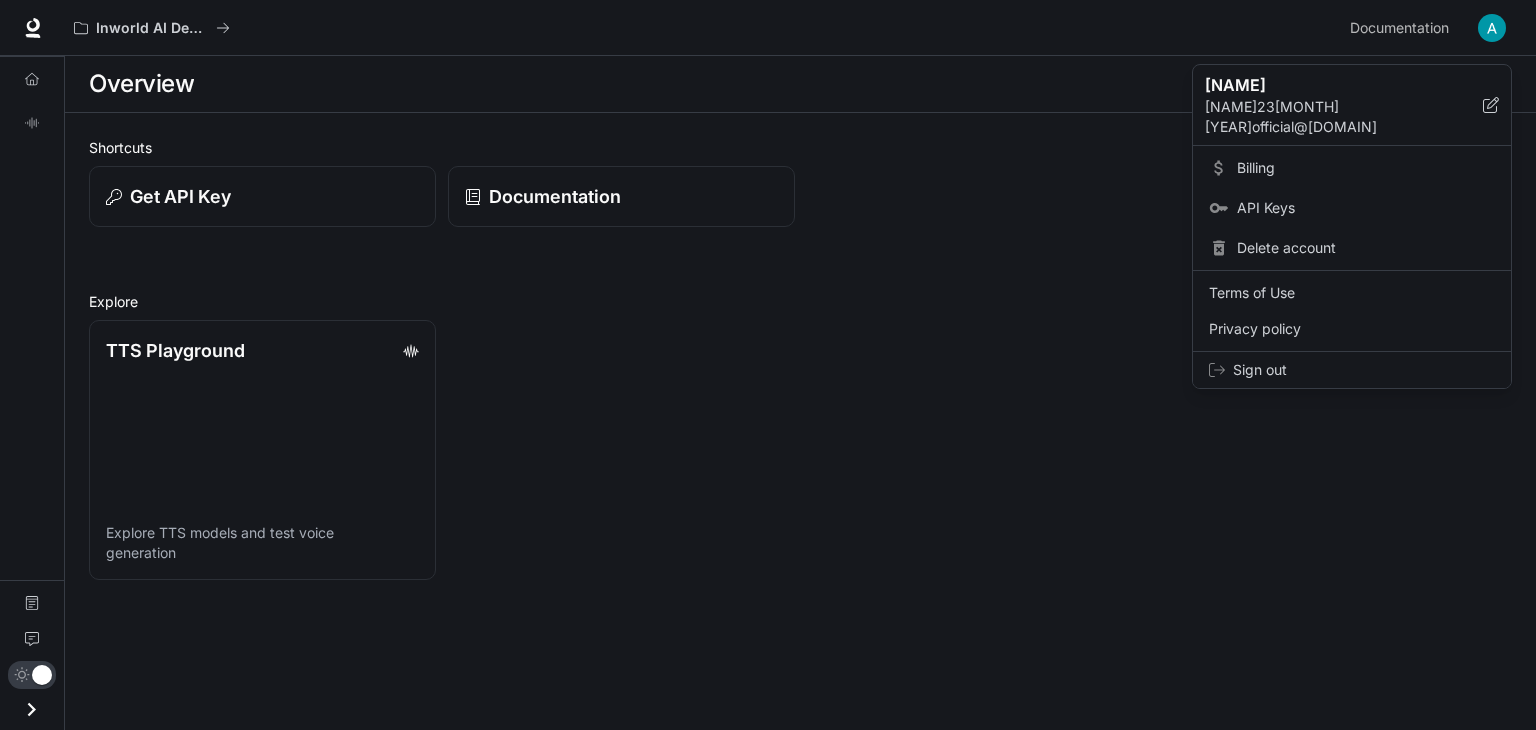 click on "Sign out" at bounding box center (1364, 370) 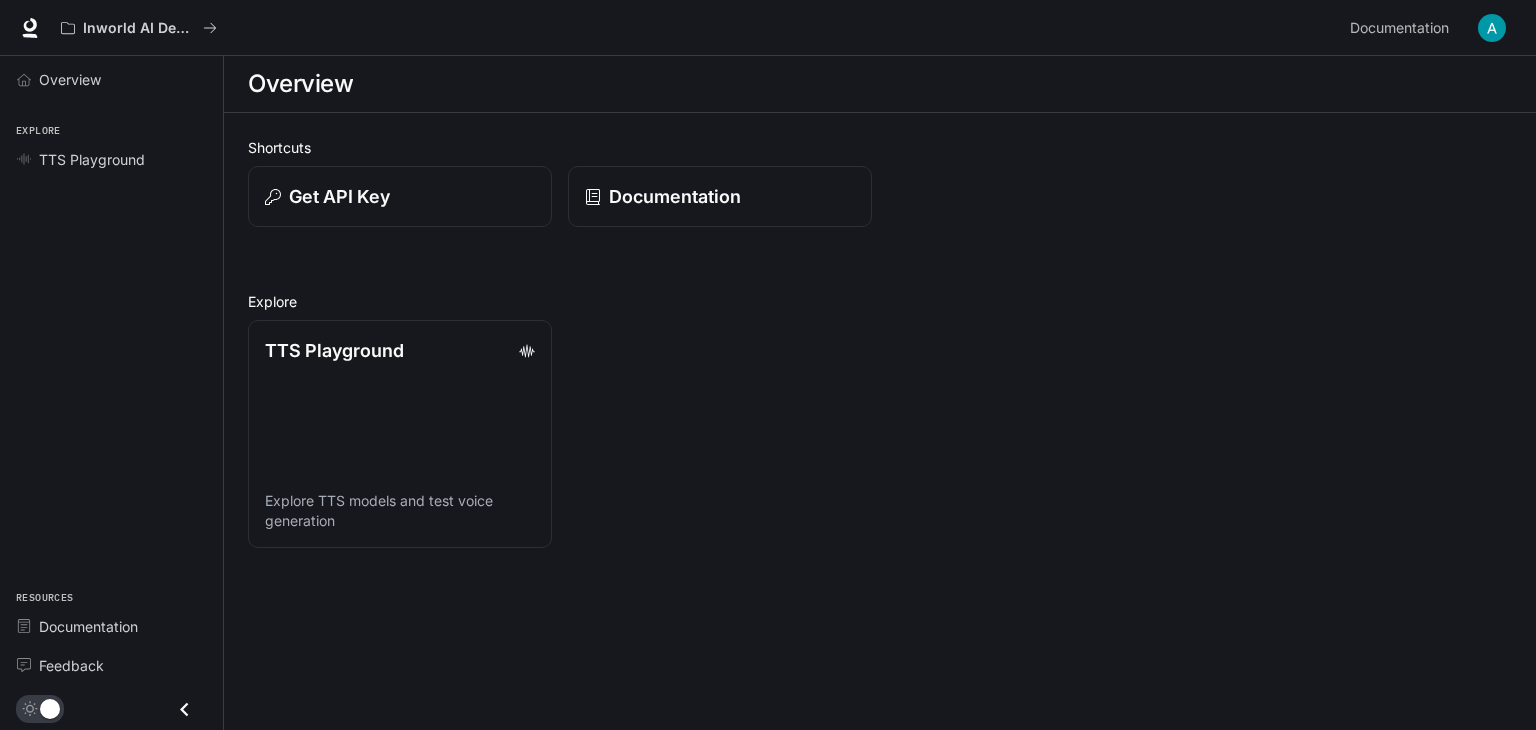 scroll, scrollTop: 0, scrollLeft: 0, axis: both 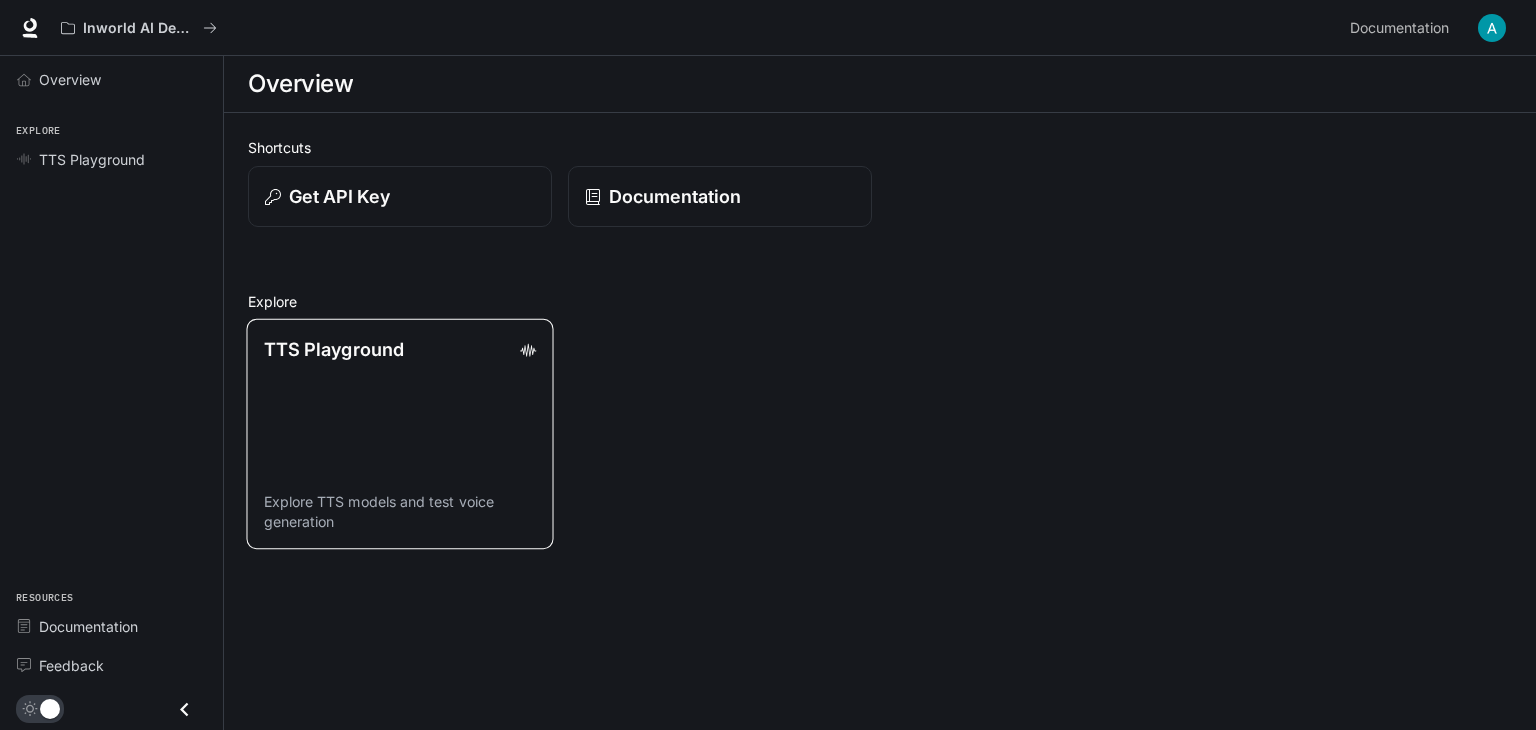 click 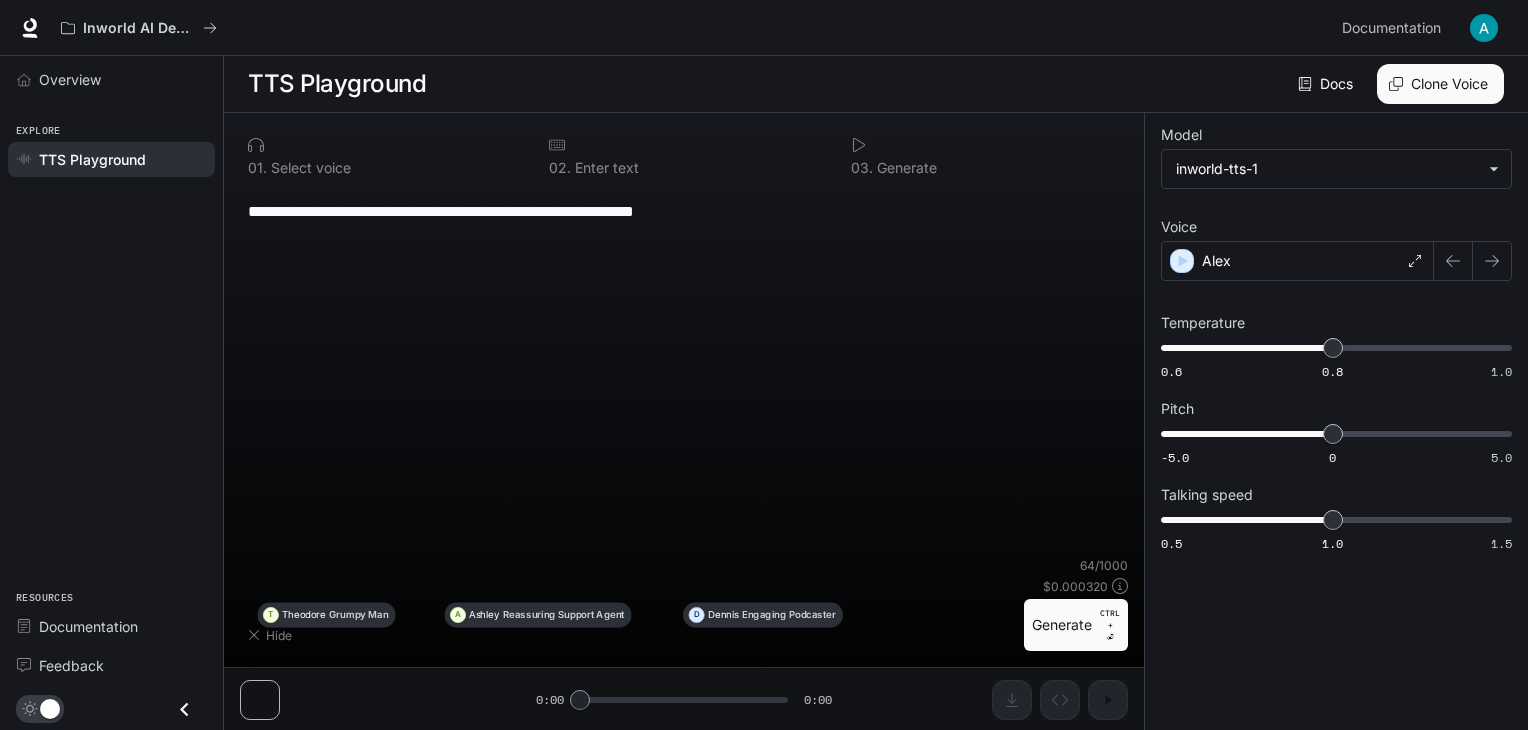 scroll, scrollTop: 0, scrollLeft: 0, axis: both 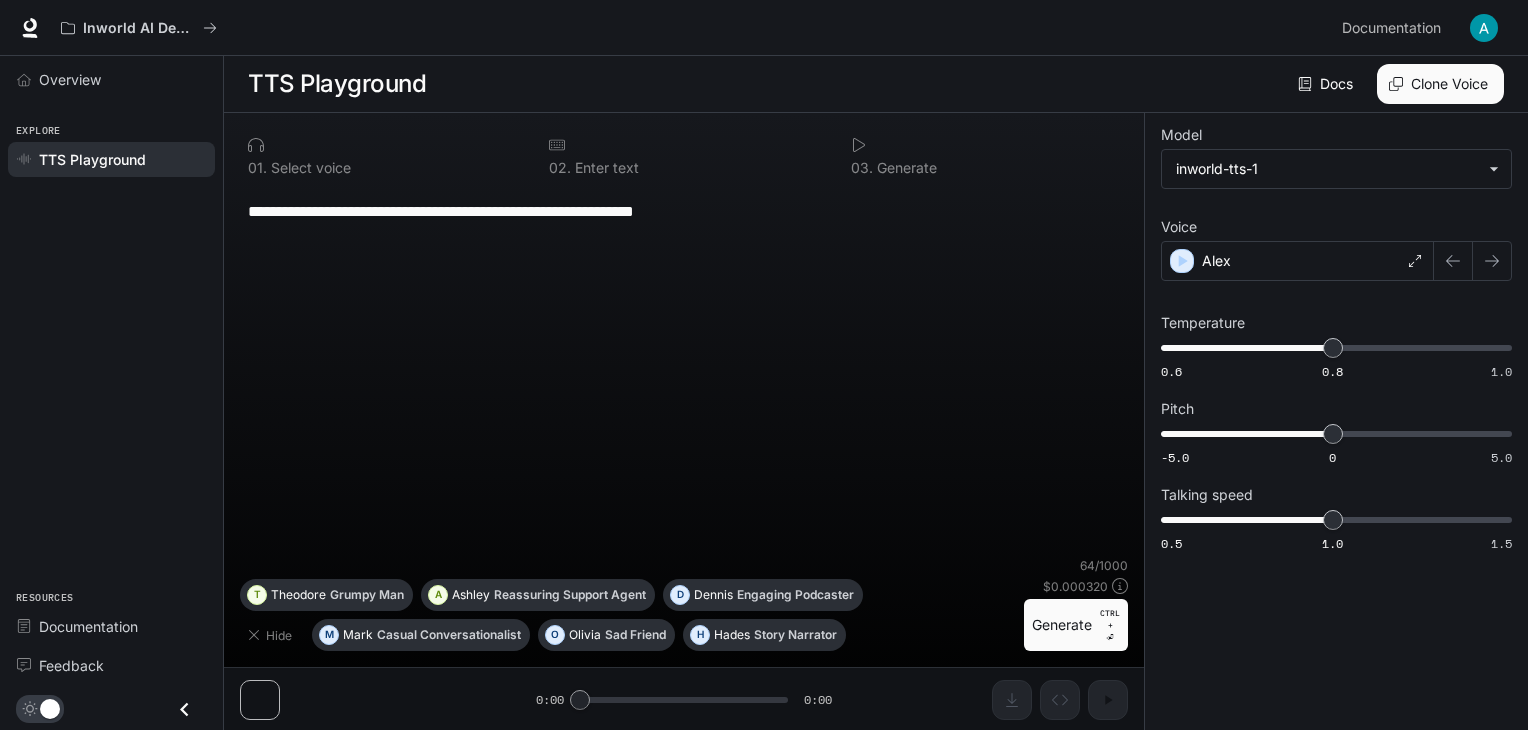 click on "TTS Playground" at bounding box center (122, 159) 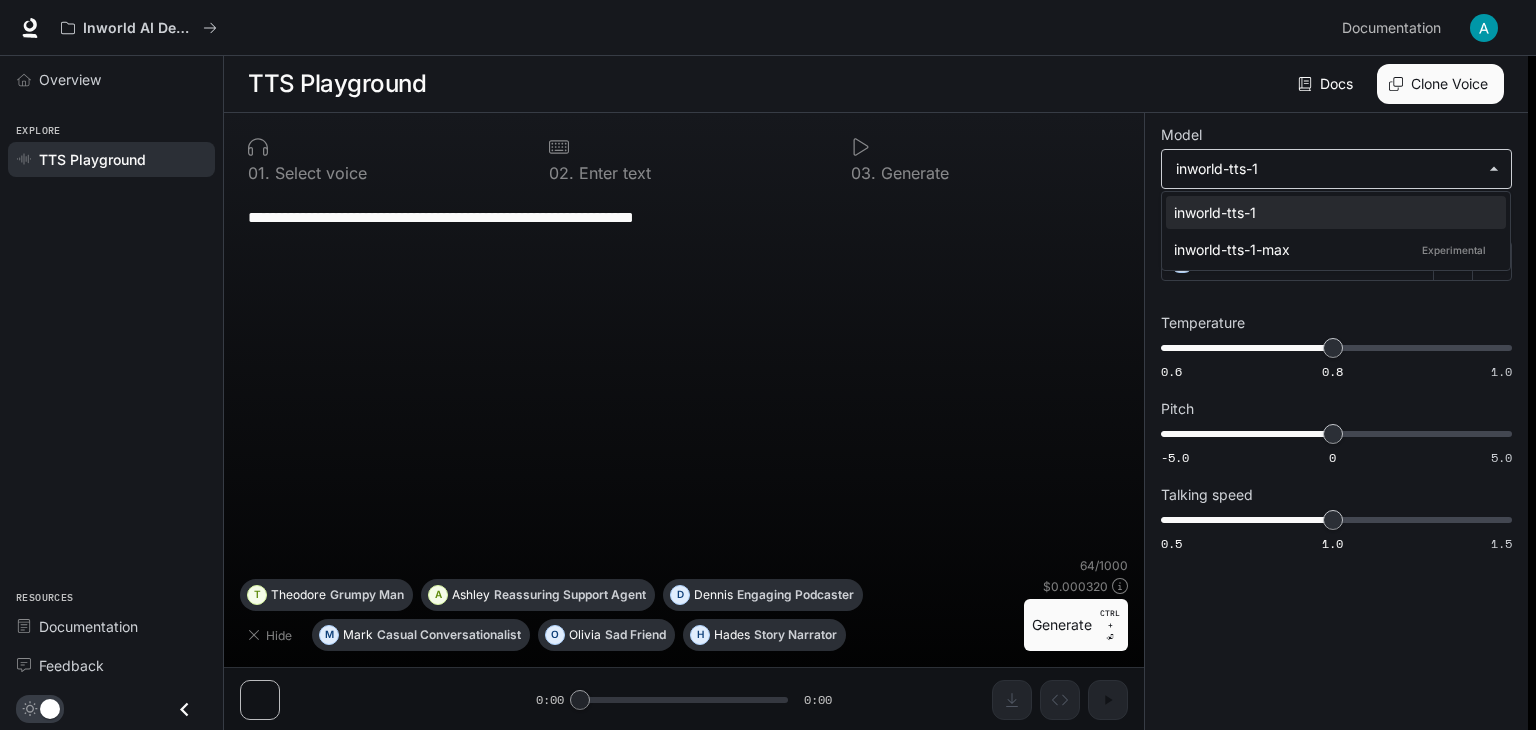 click on "**********" at bounding box center (768, 365) 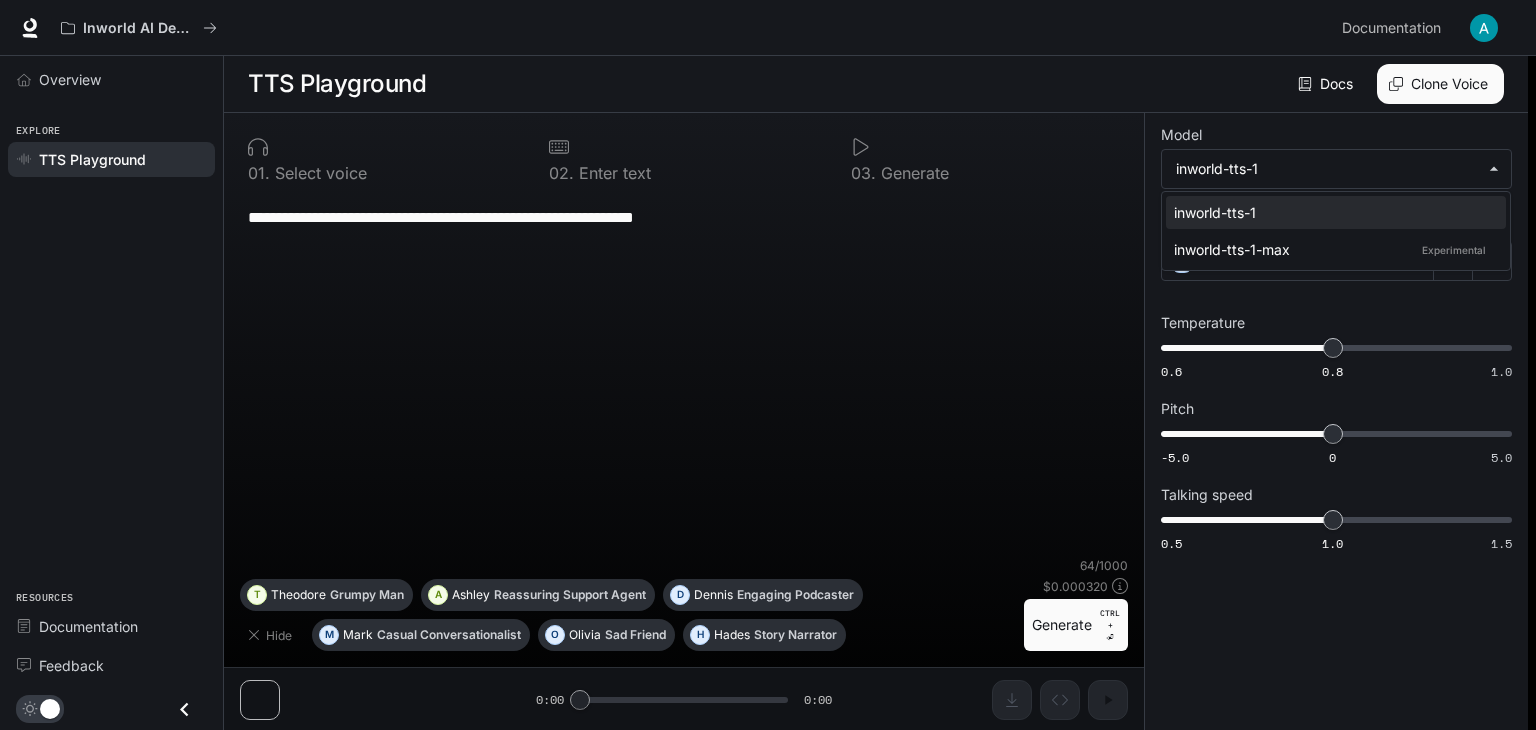 click at bounding box center (768, 365) 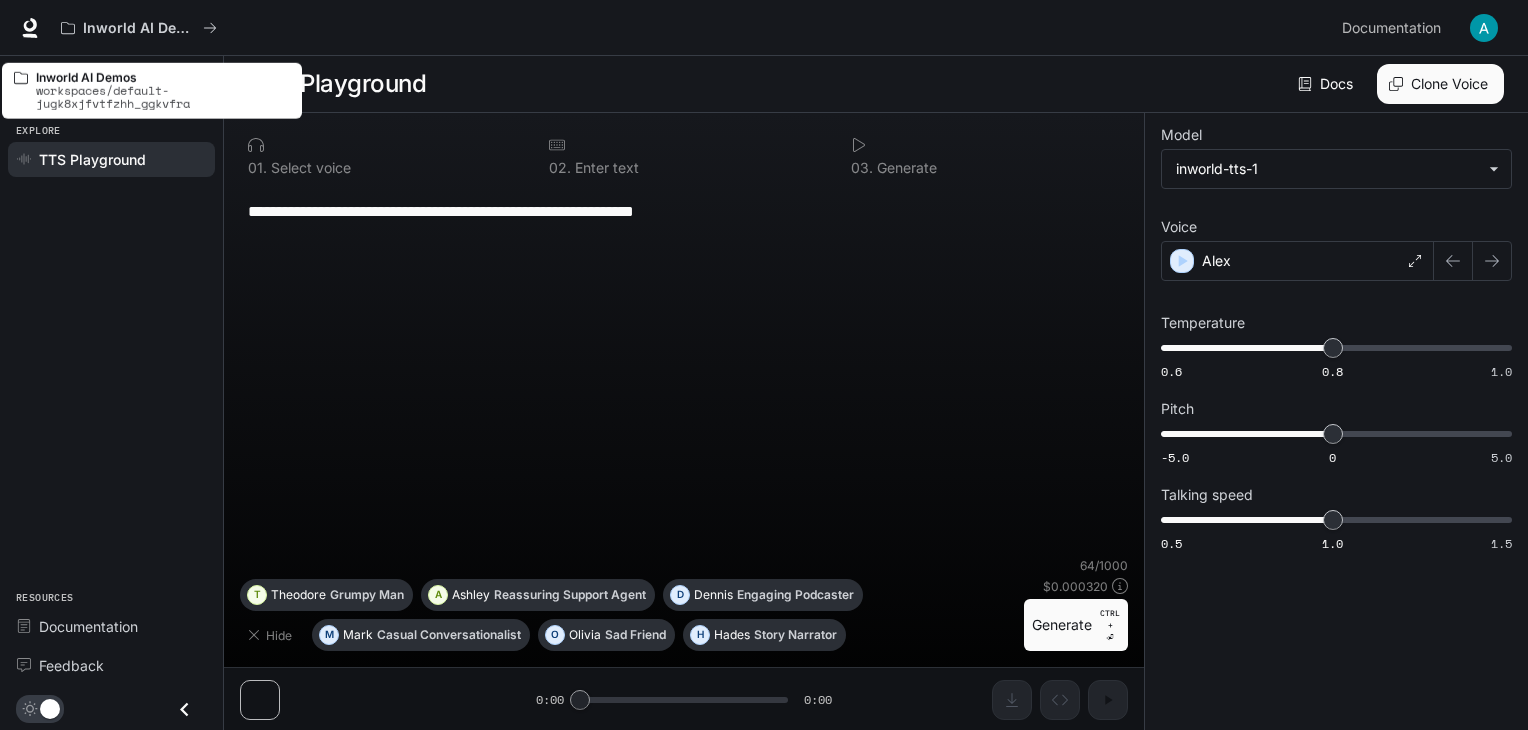 click on "workspaces/default-jugk8xjfvtfzhh_ggkvfra" at bounding box center (163, 97) 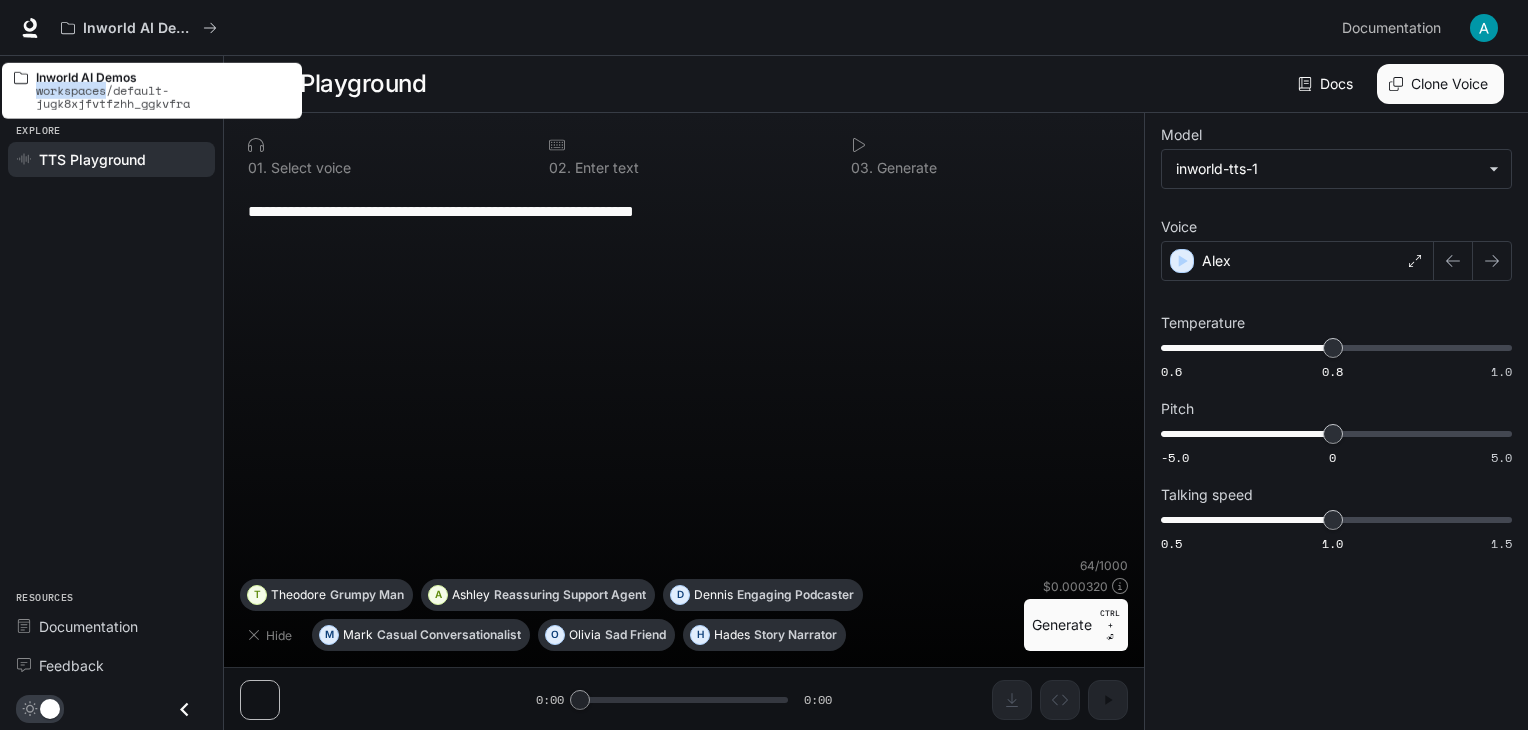 click on "workspaces/default-jugk8xjfvtfzhh_ggkvfra" at bounding box center [163, 97] 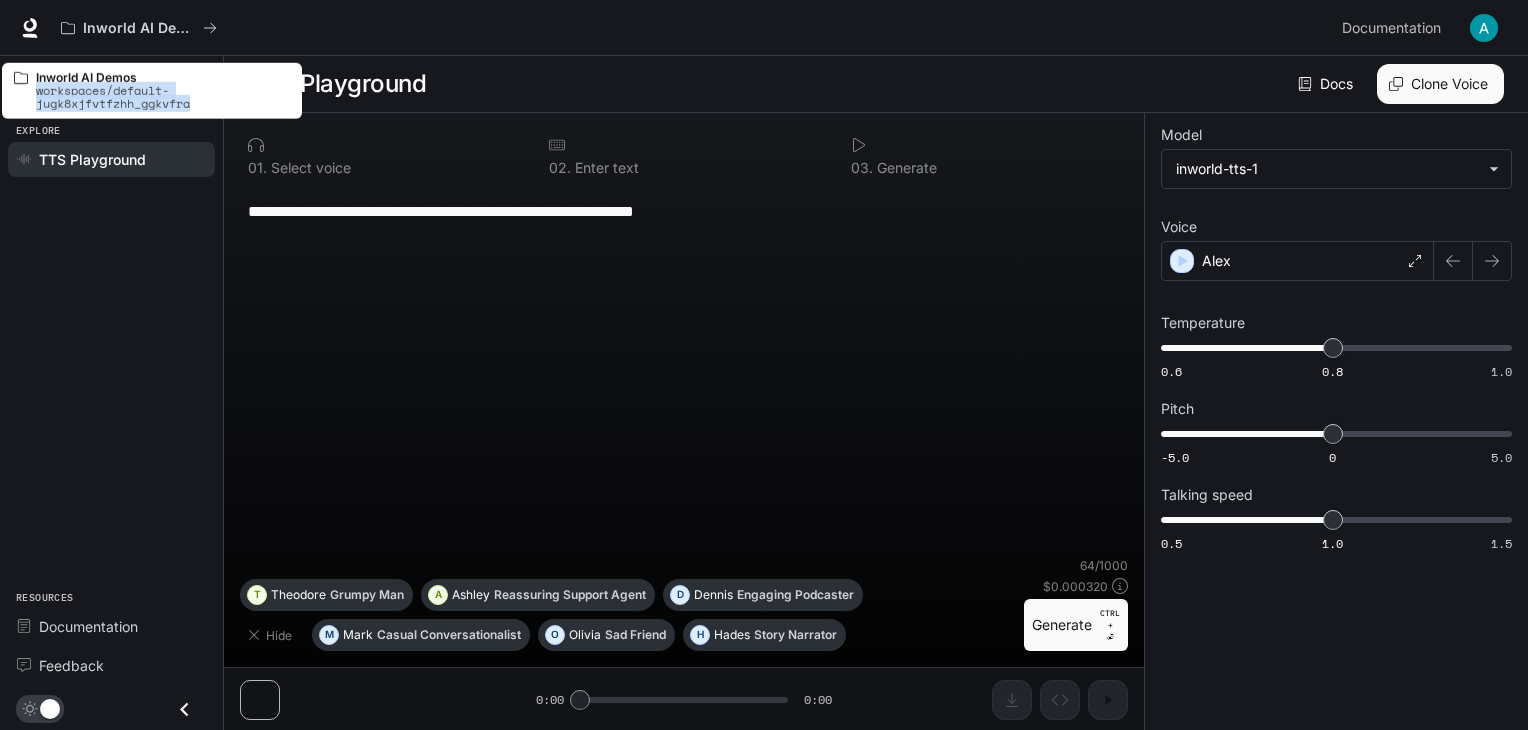 click on "workspaces/default-jugk8xjfvtfzhh_ggkvfra" at bounding box center [163, 97] 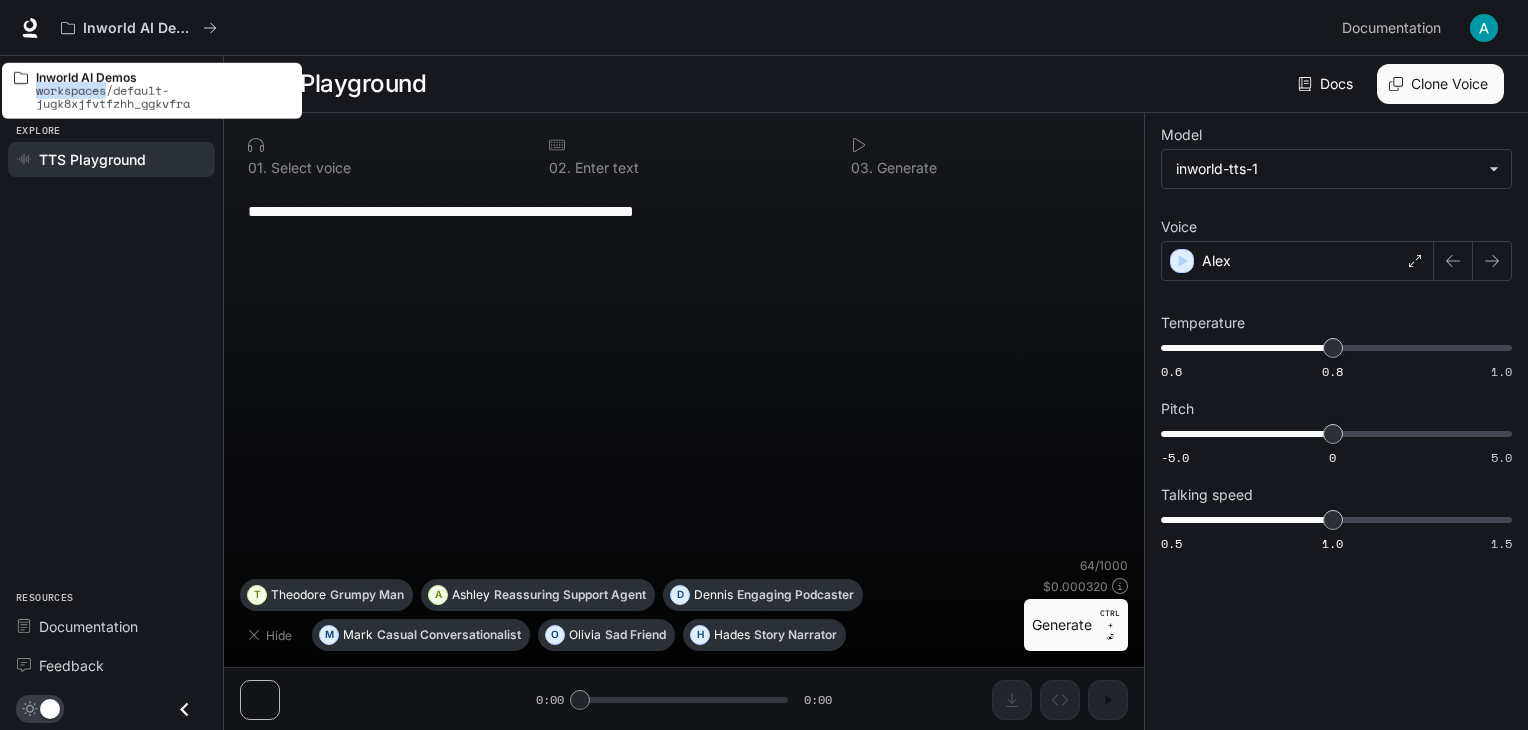 click on "workspaces/default-jugk8xjfvtfzhh_ggkvfra" at bounding box center (163, 97) 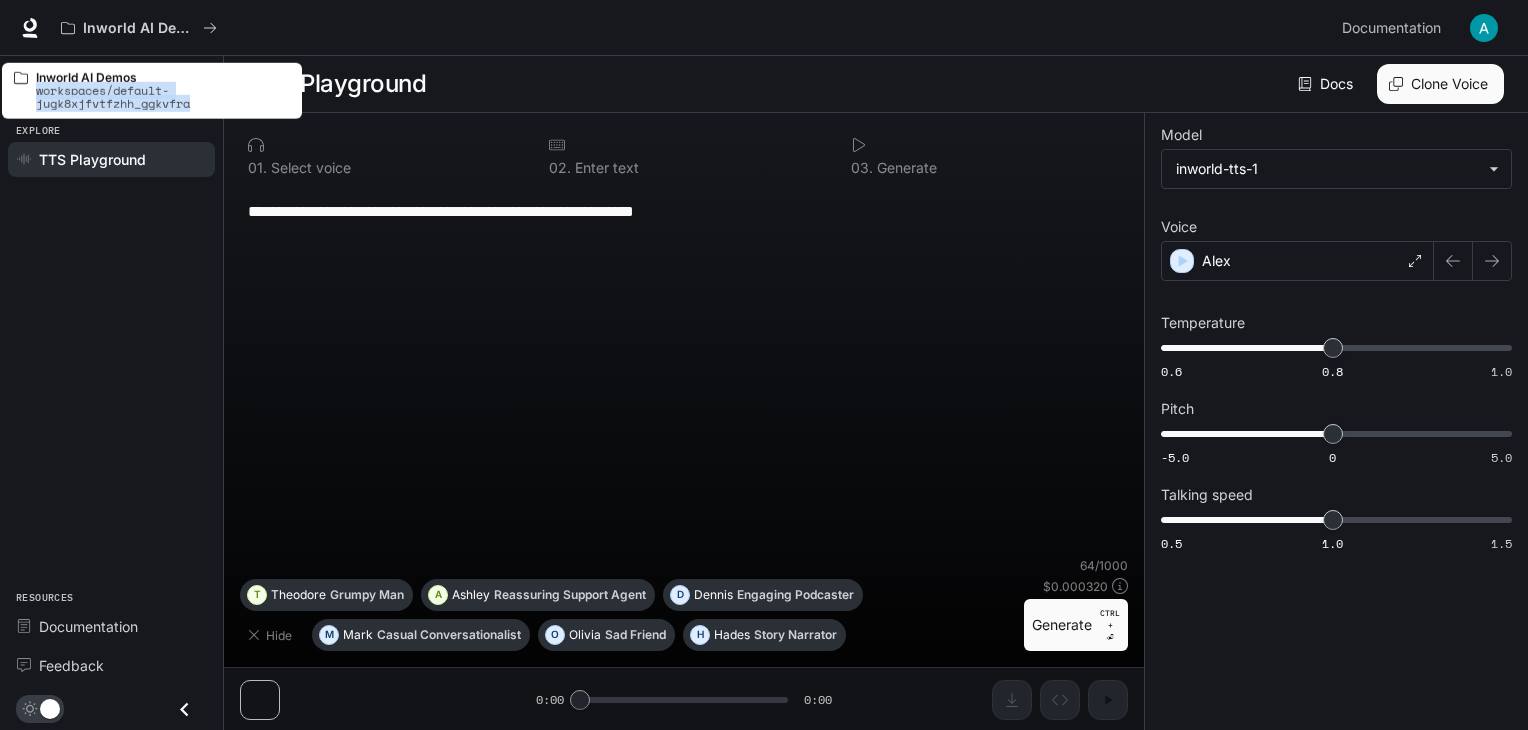 click on "workspaces/default-jugk8xjfvtfzhh_ggkvfra" at bounding box center (163, 97) 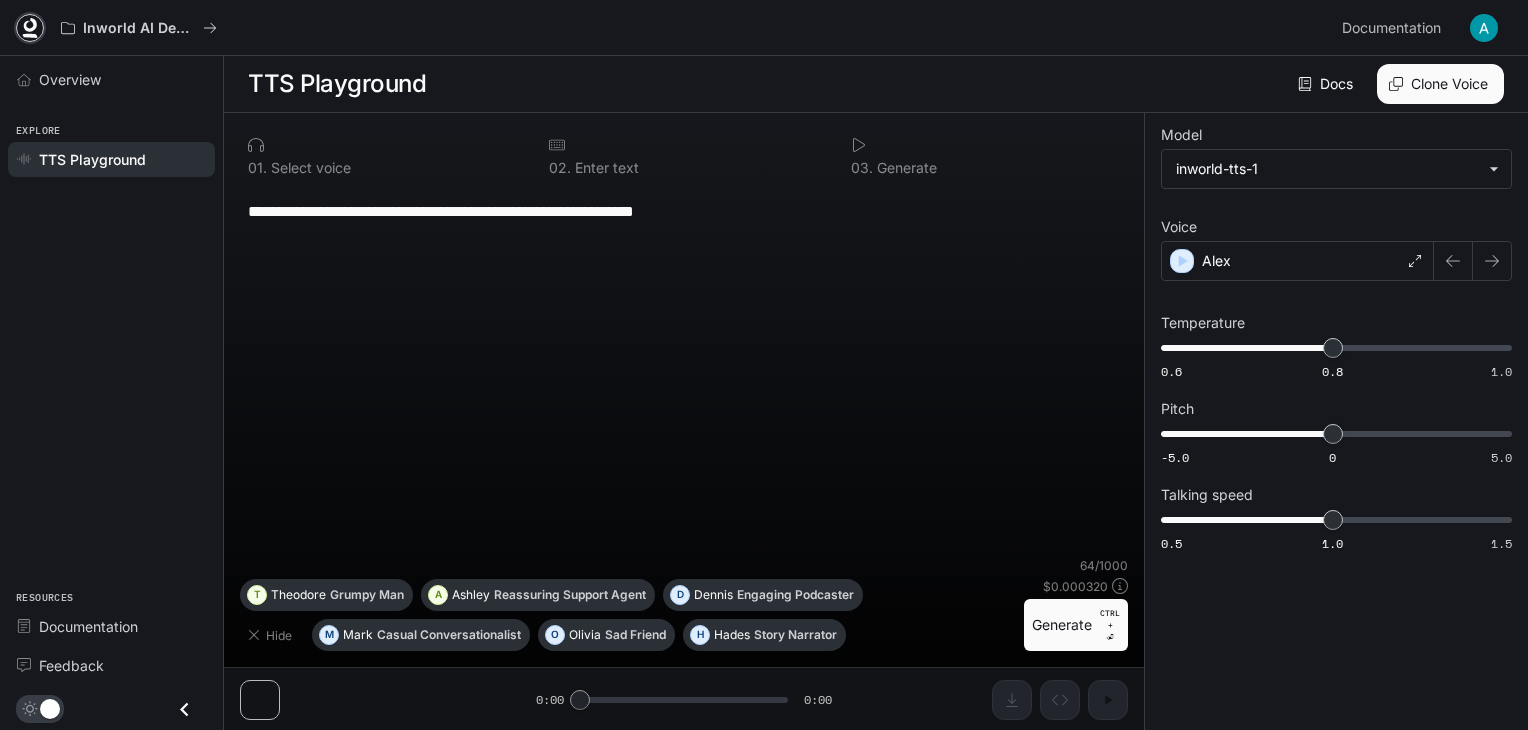 click 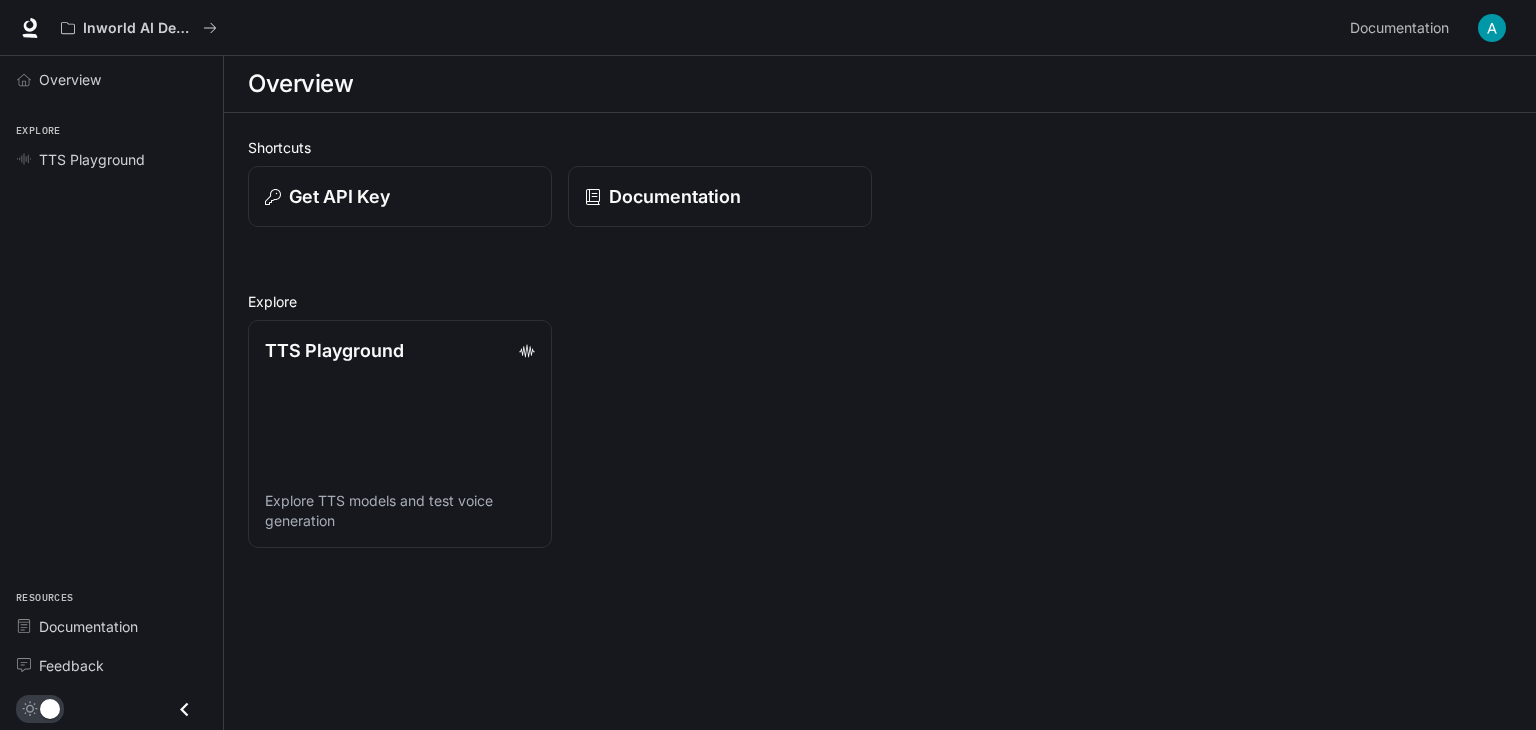 scroll, scrollTop: 0, scrollLeft: 0, axis: both 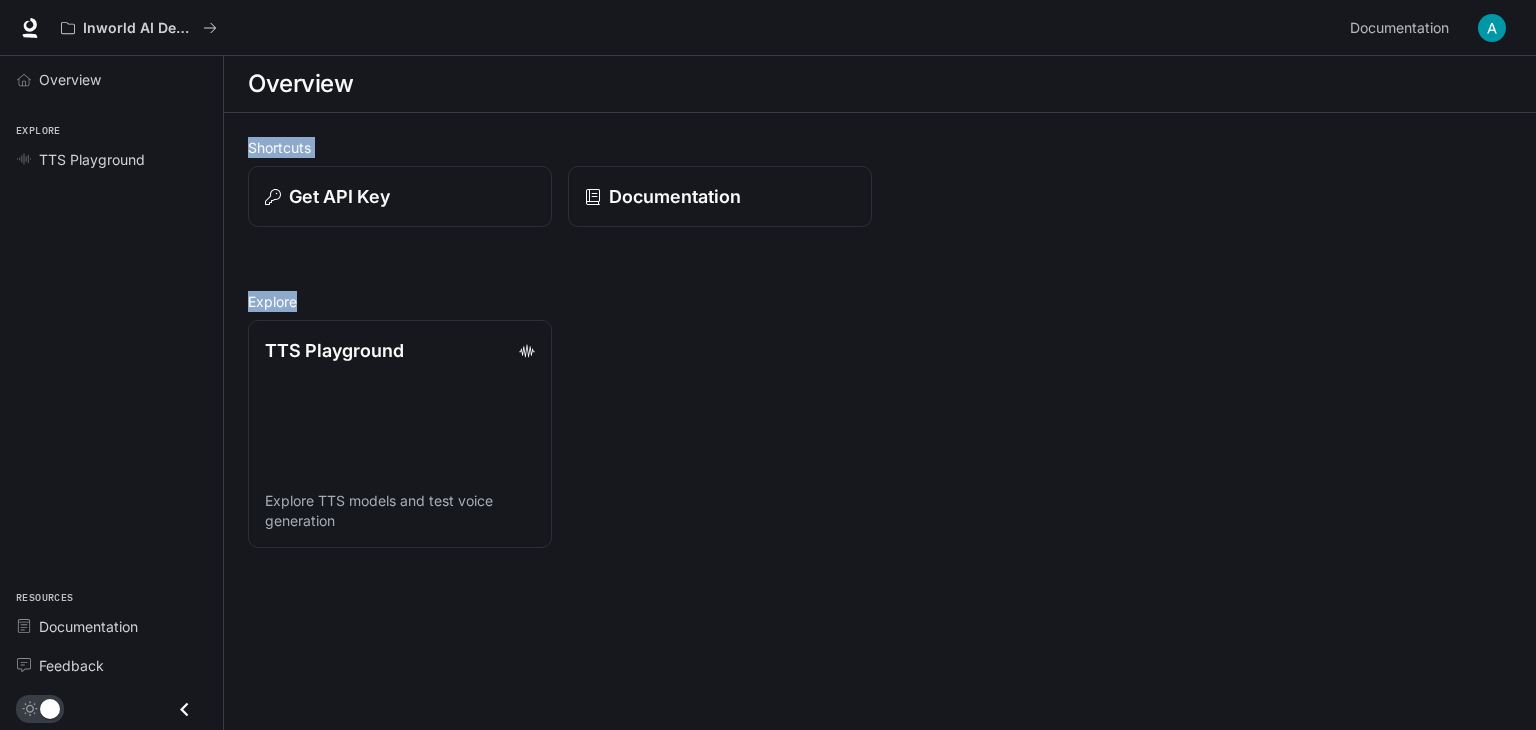 drag, startPoint x: 959, startPoint y: 562, endPoint x: 357, endPoint y: 53, distance: 788.3432 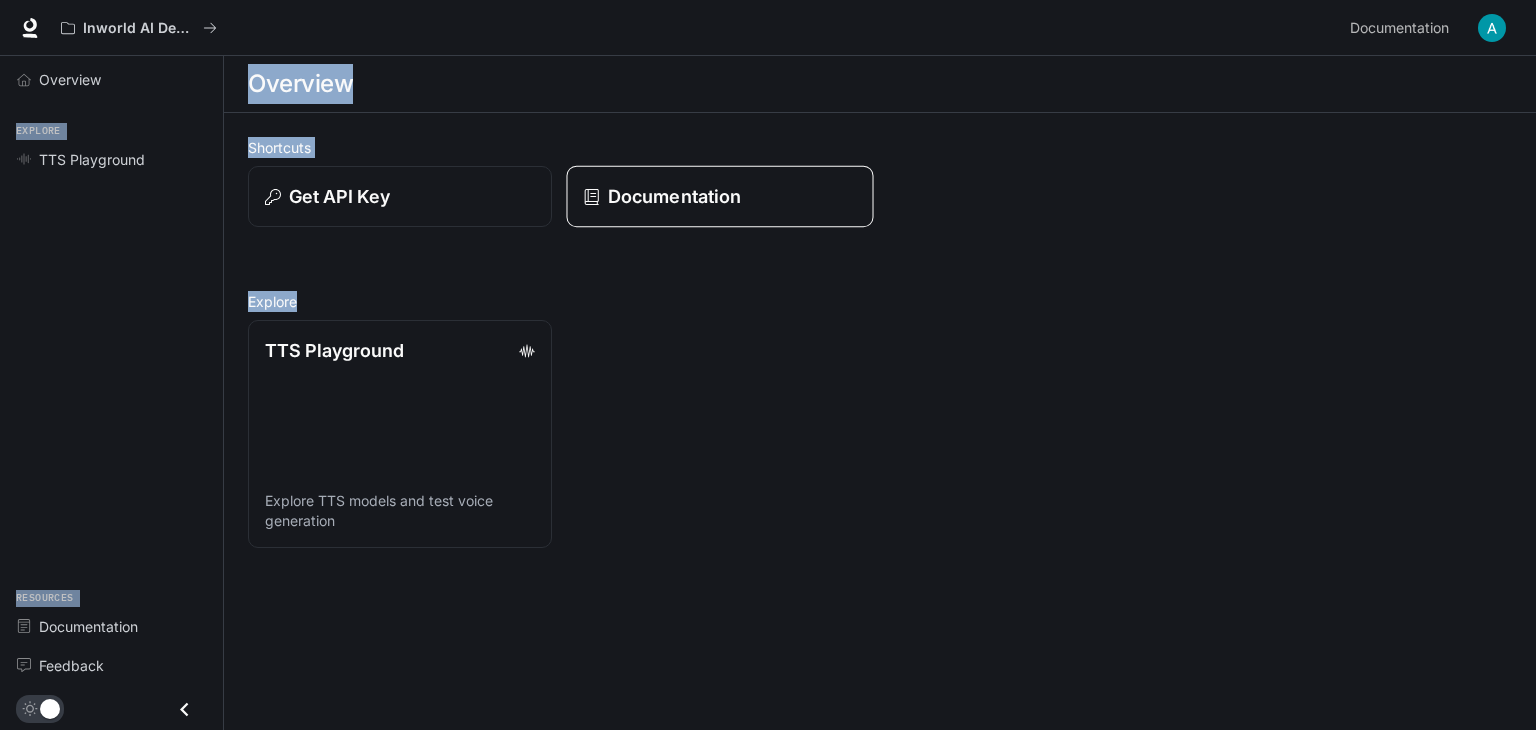 click on "Documentation" at bounding box center [674, 196] 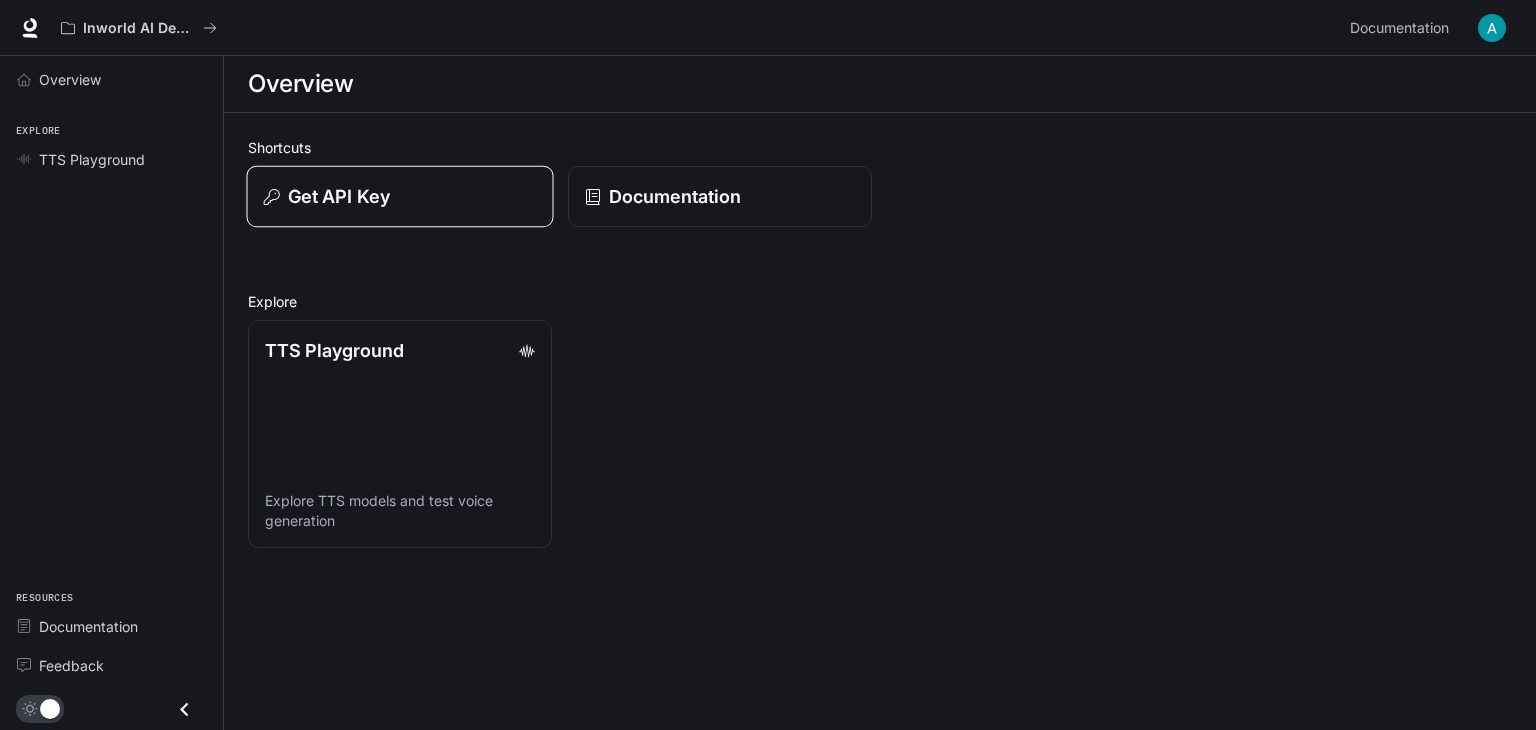 click on "Get API Key" at bounding box center (400, 196) 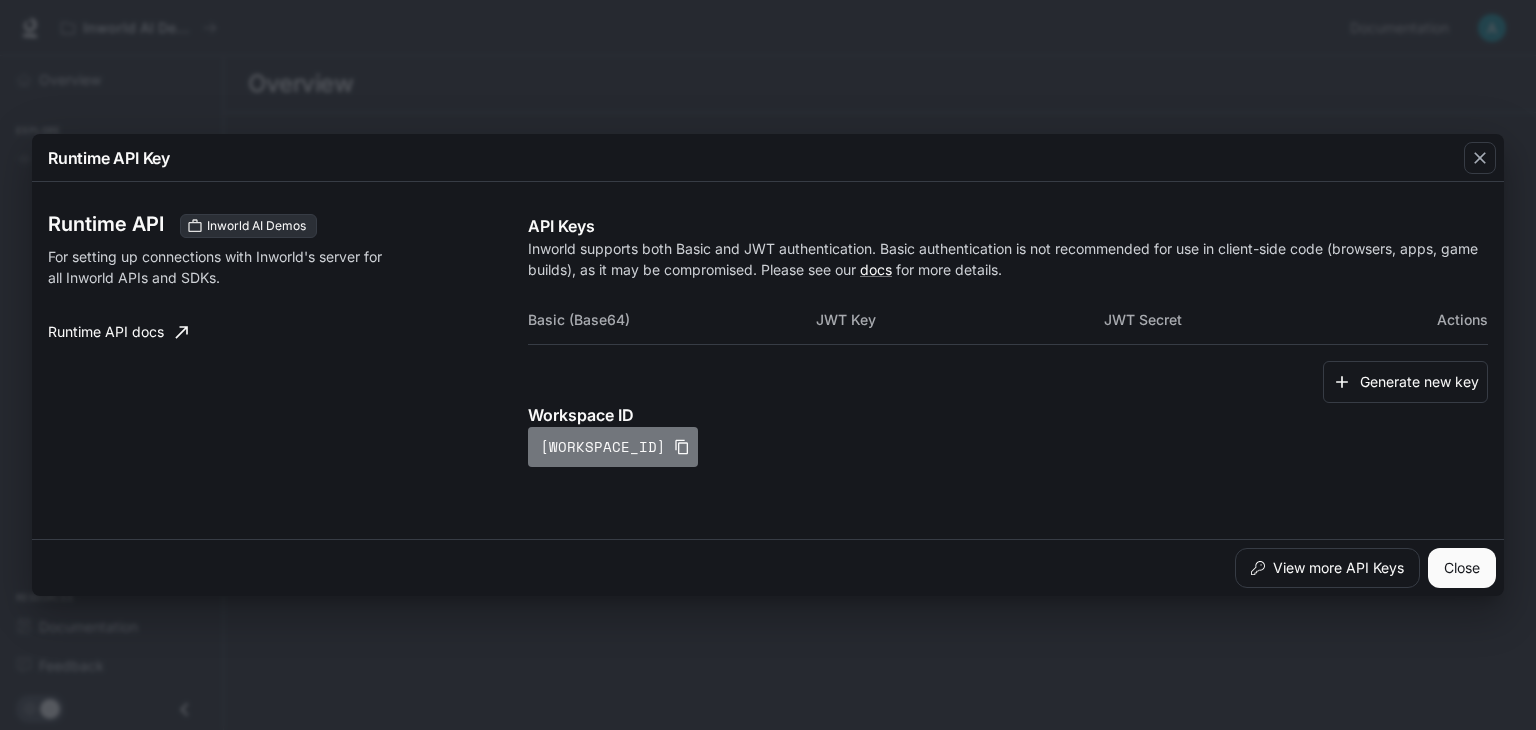 click on "[WORKSPACE_ID]" at bounding box center (613, 447) 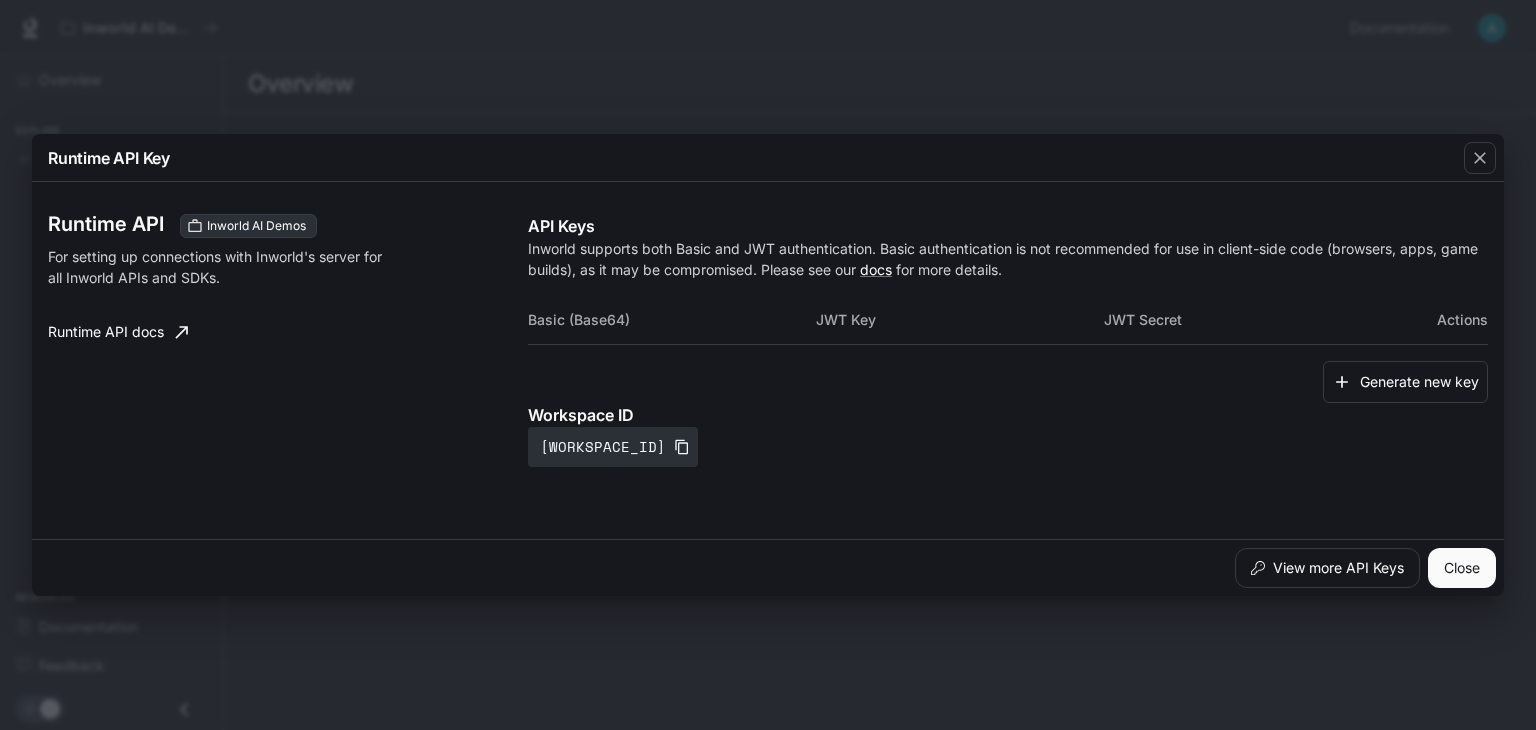 click on "View more API Keys Close" at bounding box center [768, 567] 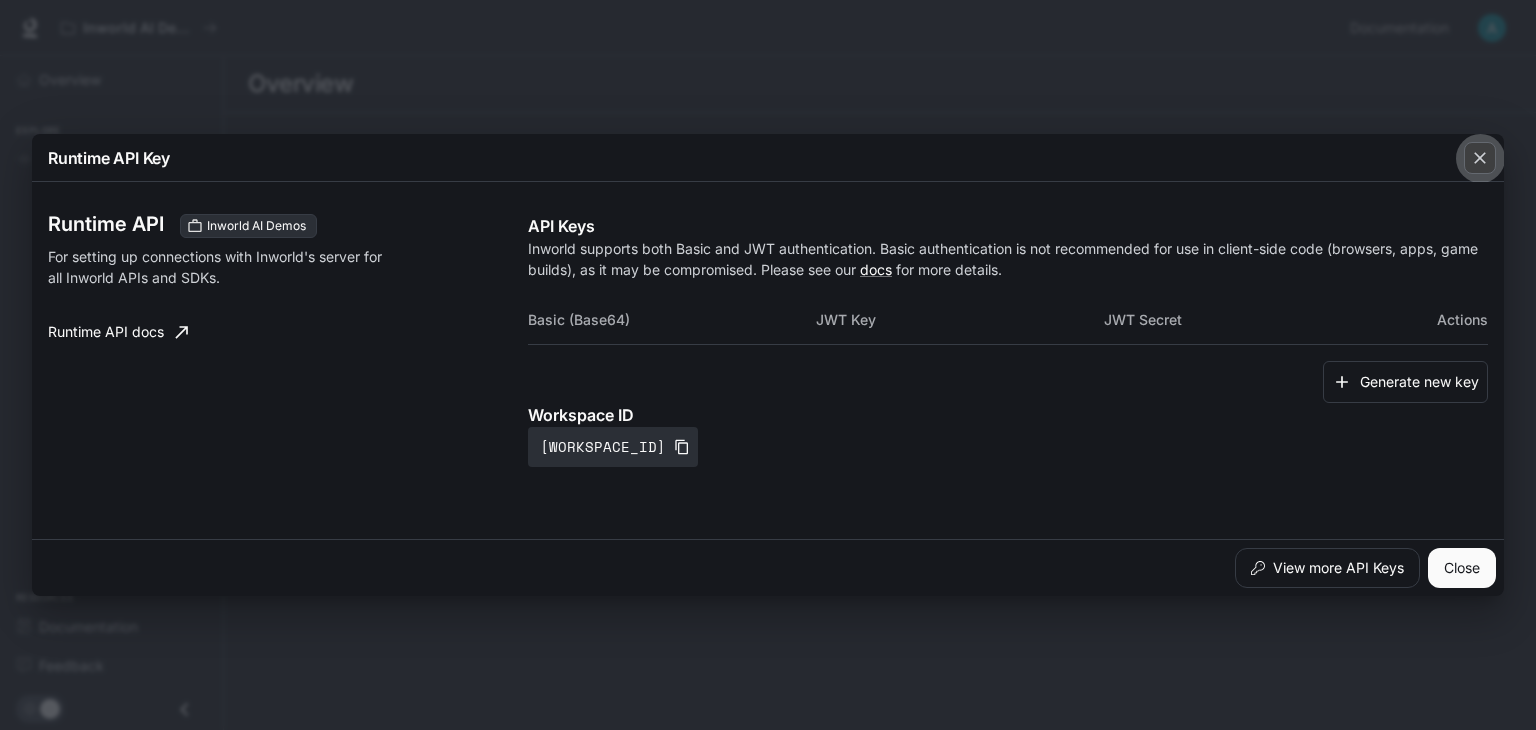 click at bounding box center (1480, 158) 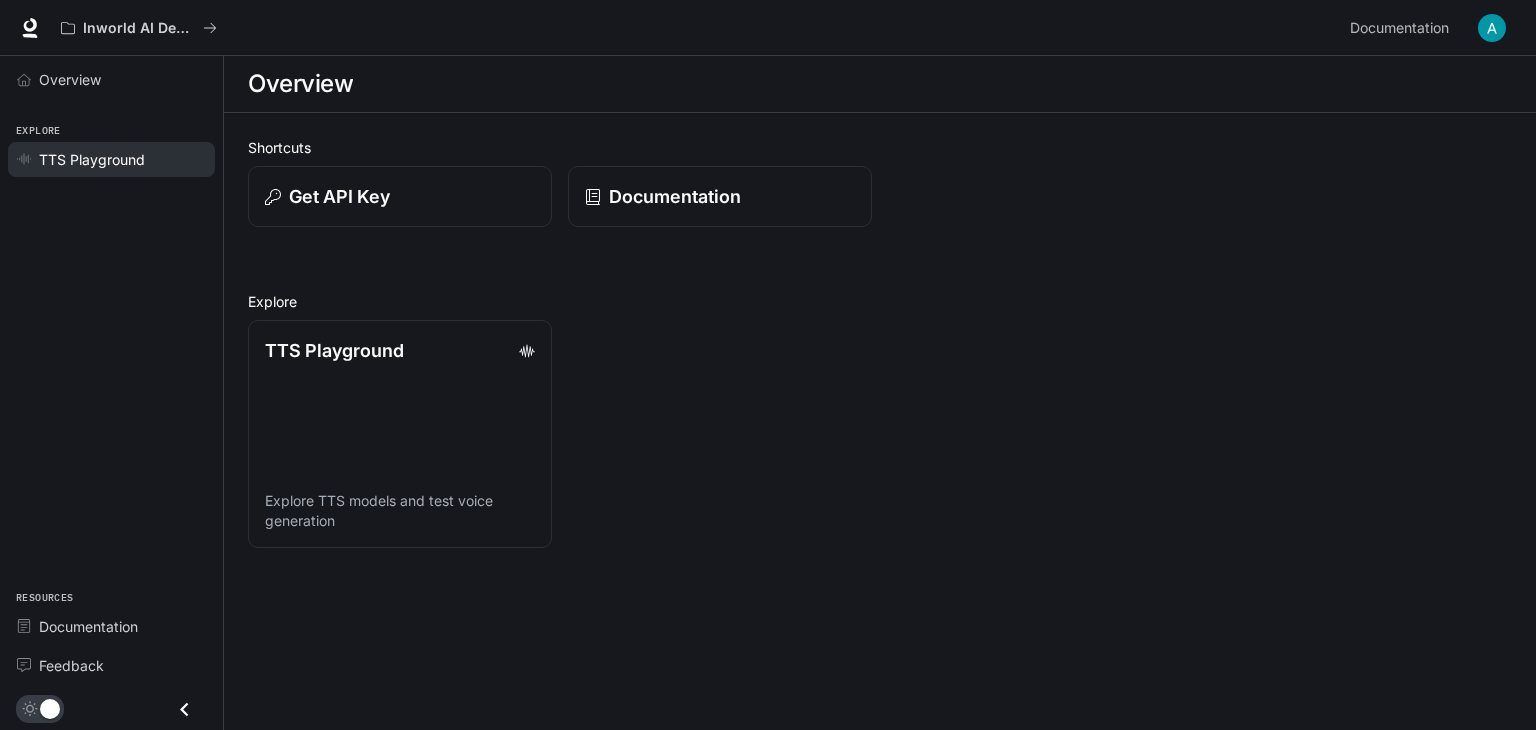 click on "TTS Playground" at bounding box center [92, 159] 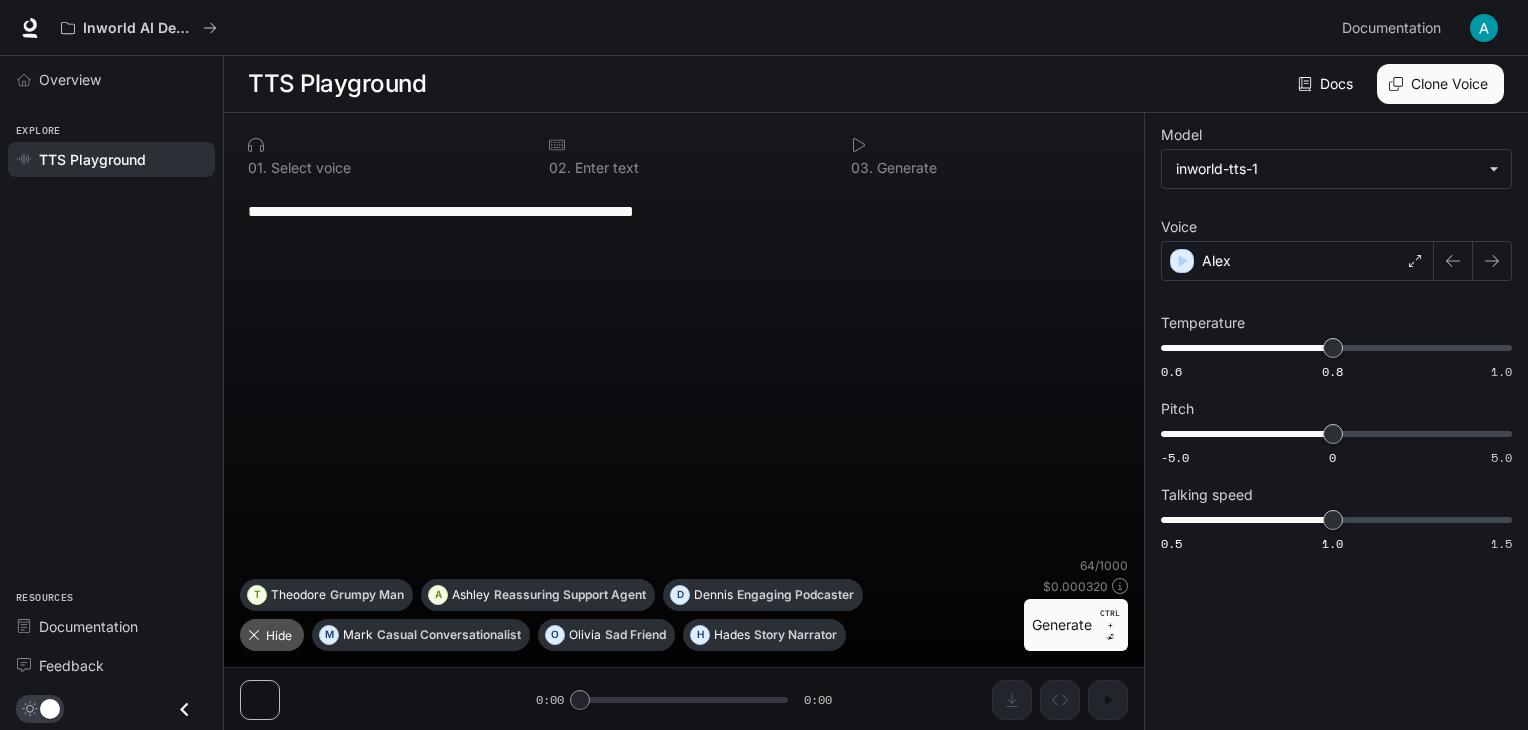 click 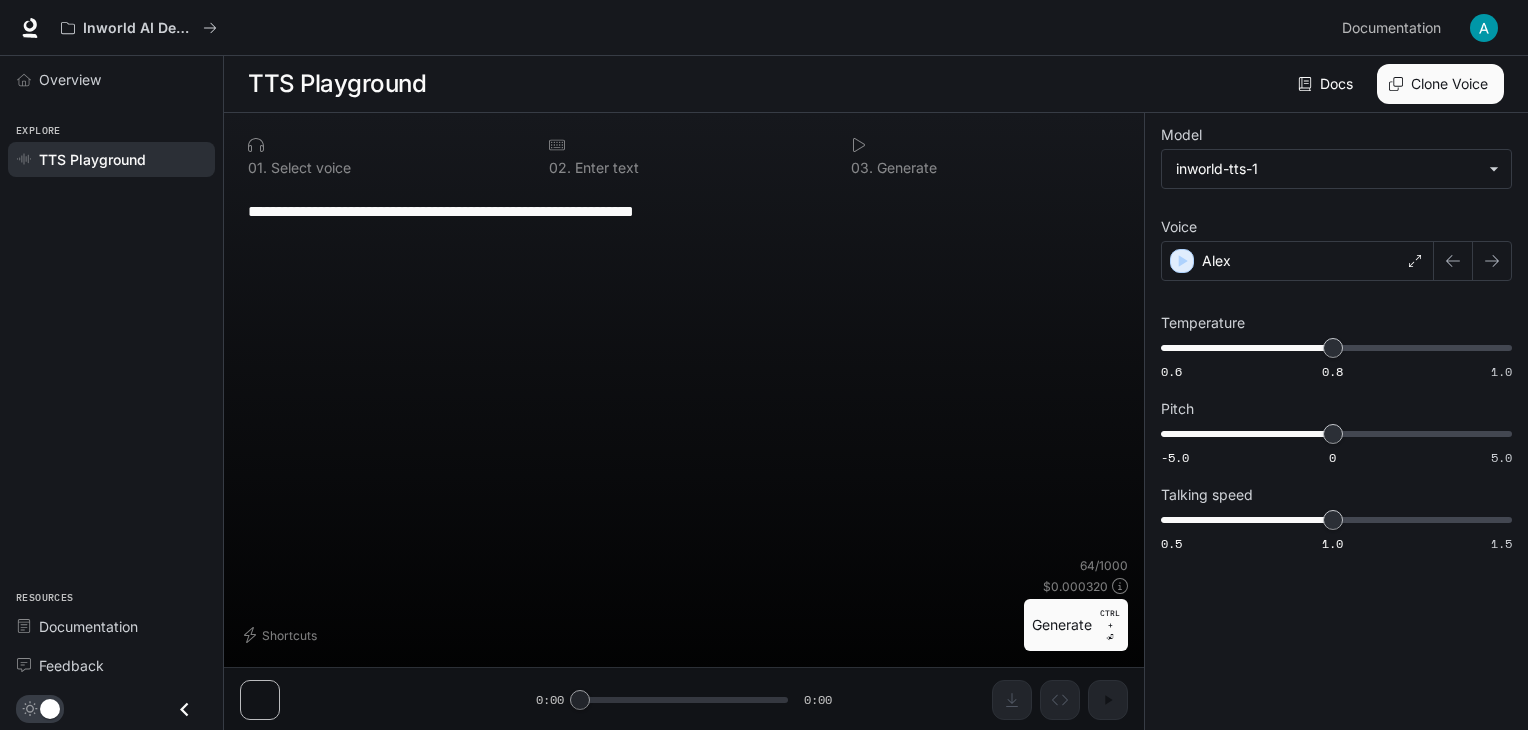 click on "64  /  1000" at bounding box center [1104, 565] 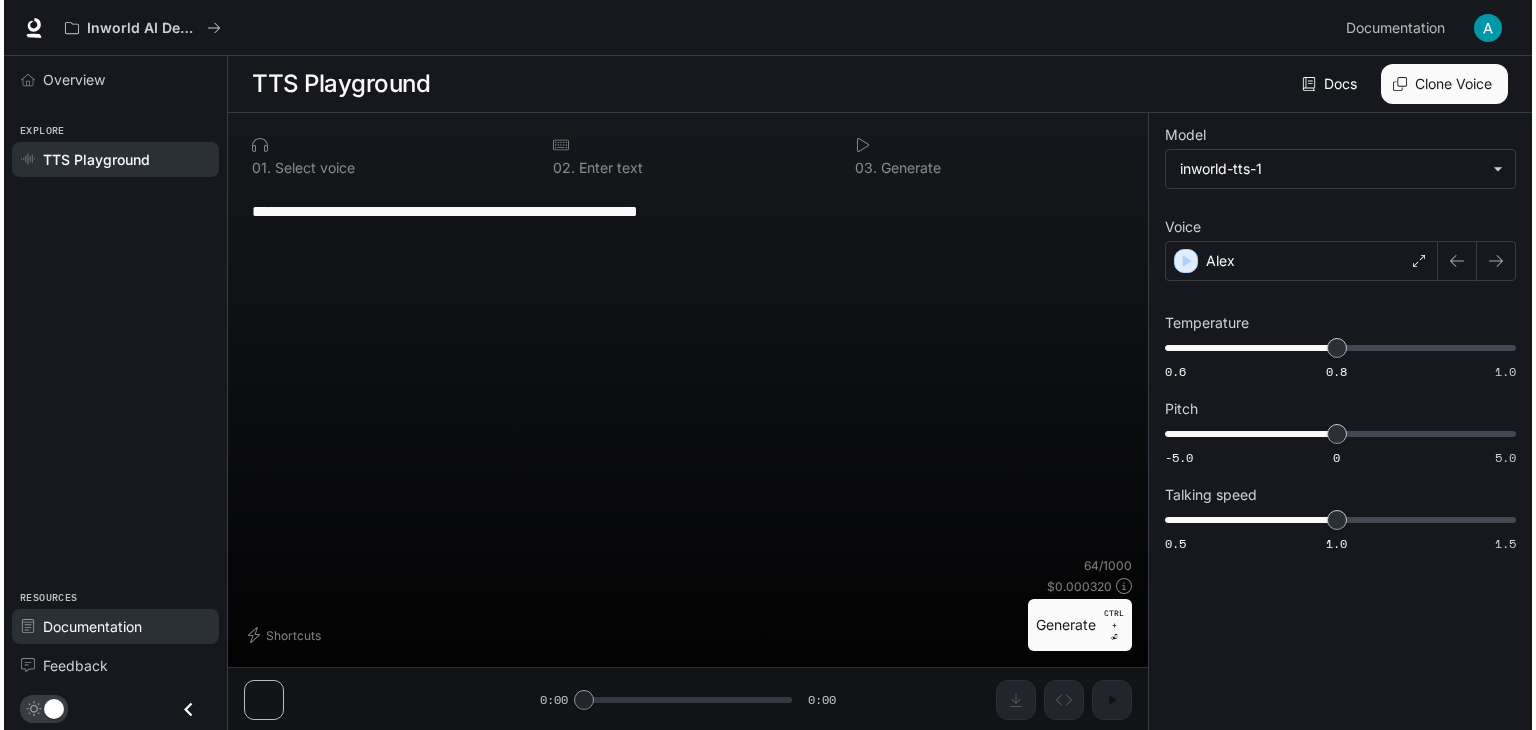 scroll, scrollTop: 0, scrollLeft: 0, axis: both 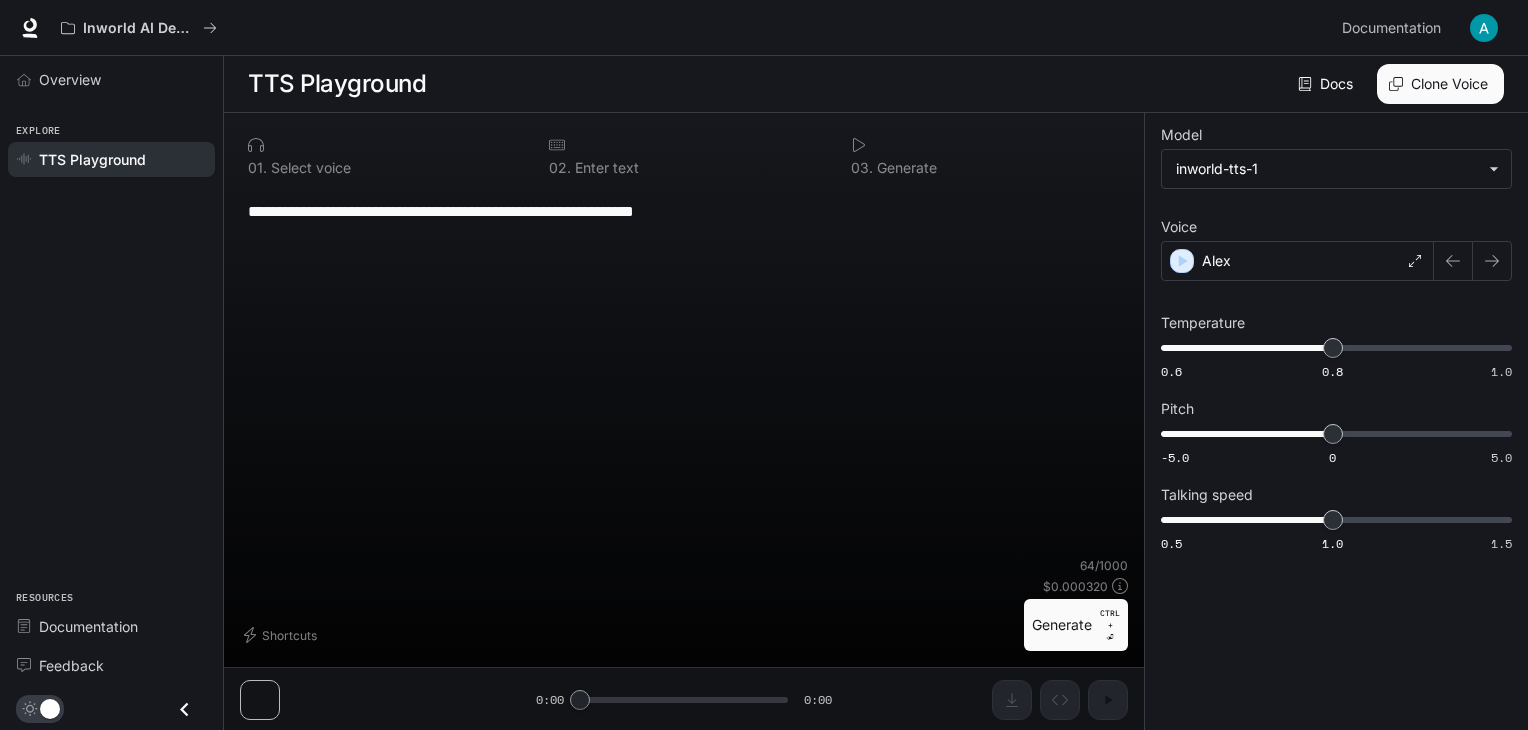 click 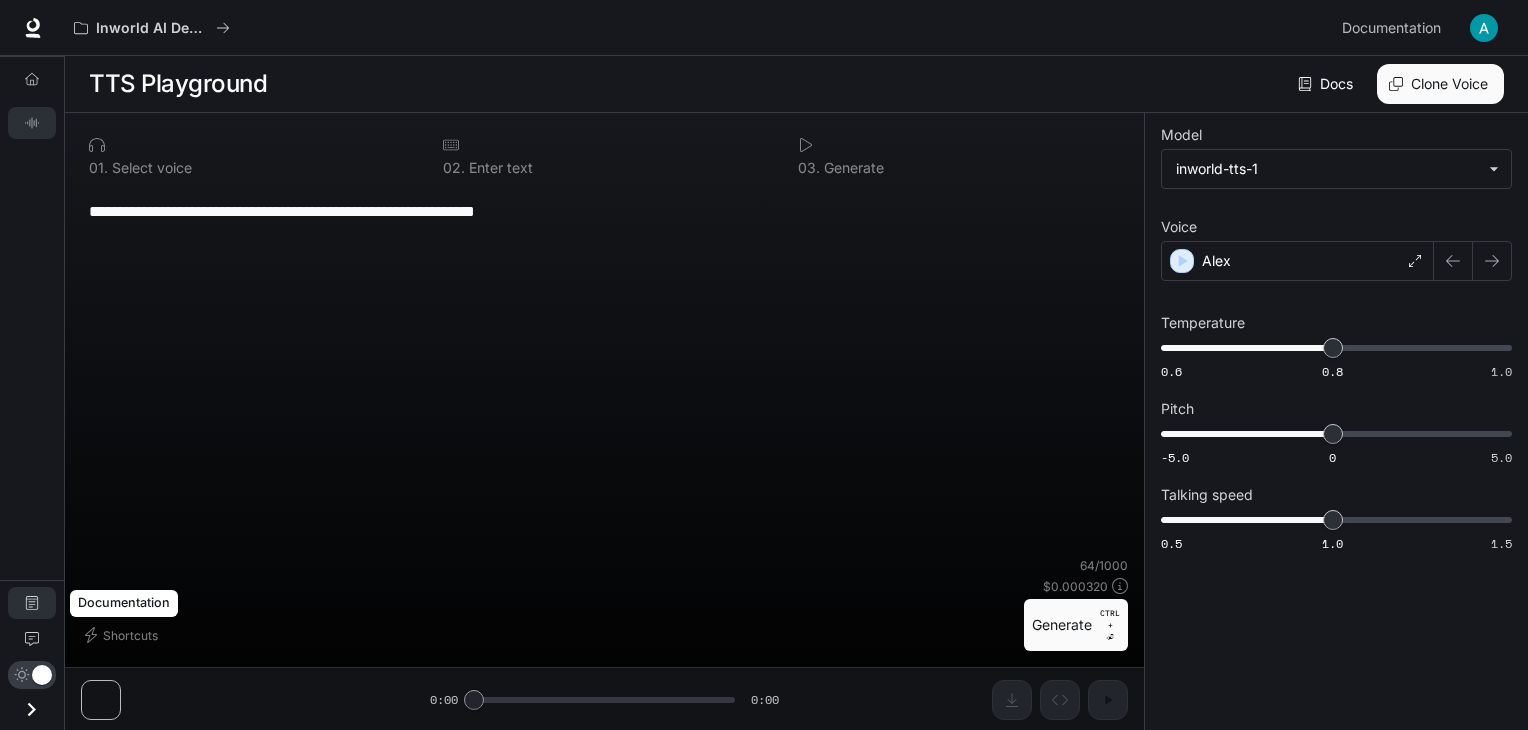 click on "Documentation" at bounding box center (32, 603) 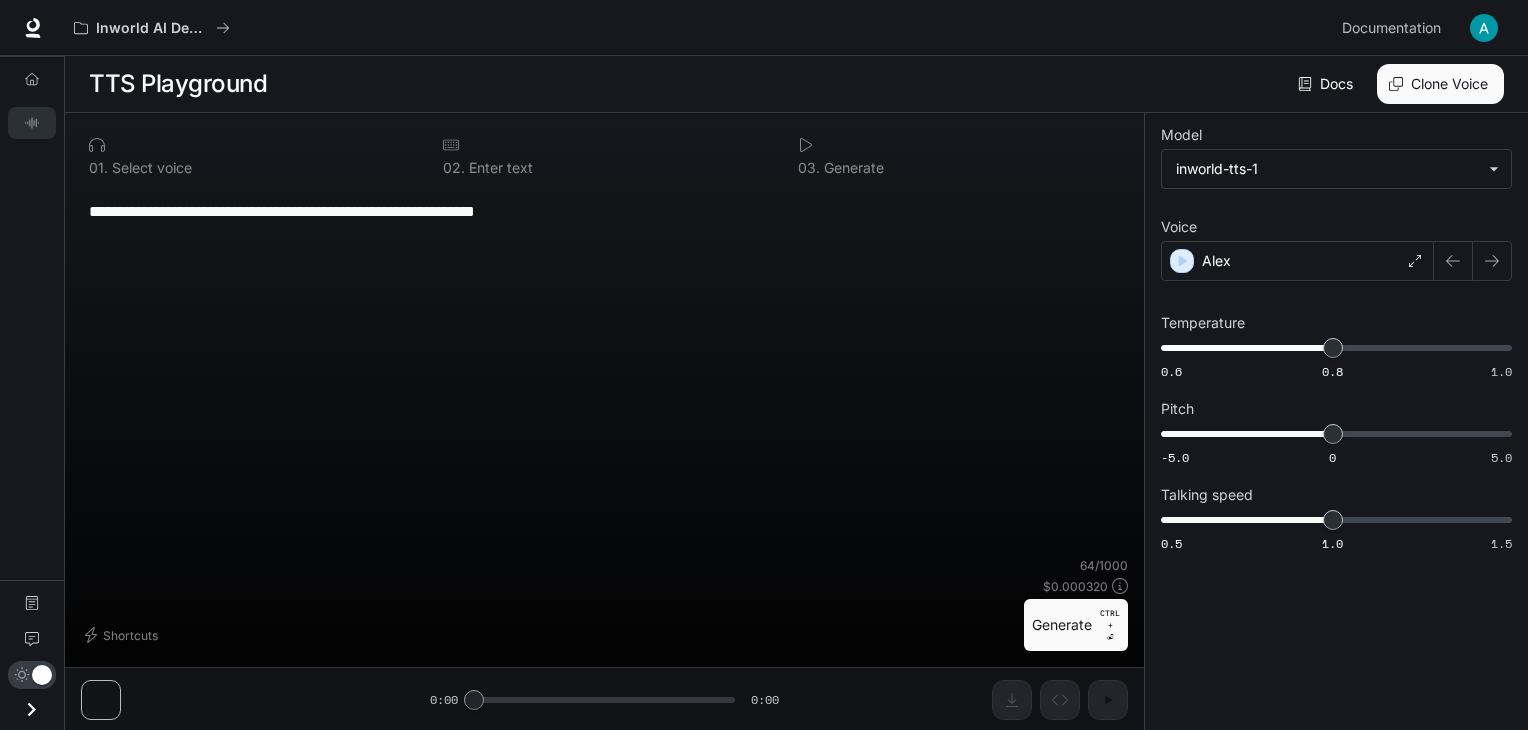 click at bounding box center [1484, 28] 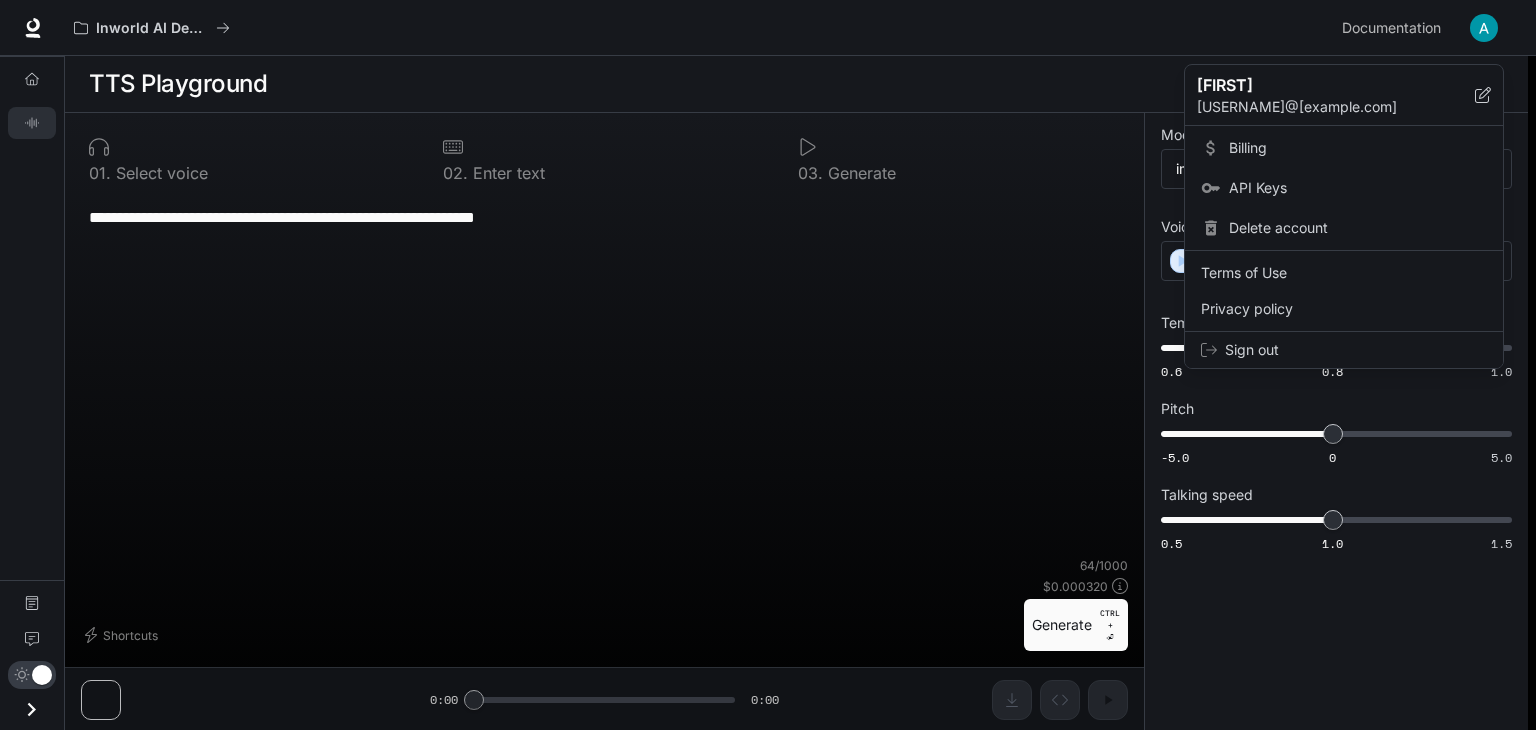 click on "Sign out" at bounding box center (1356, 350) 